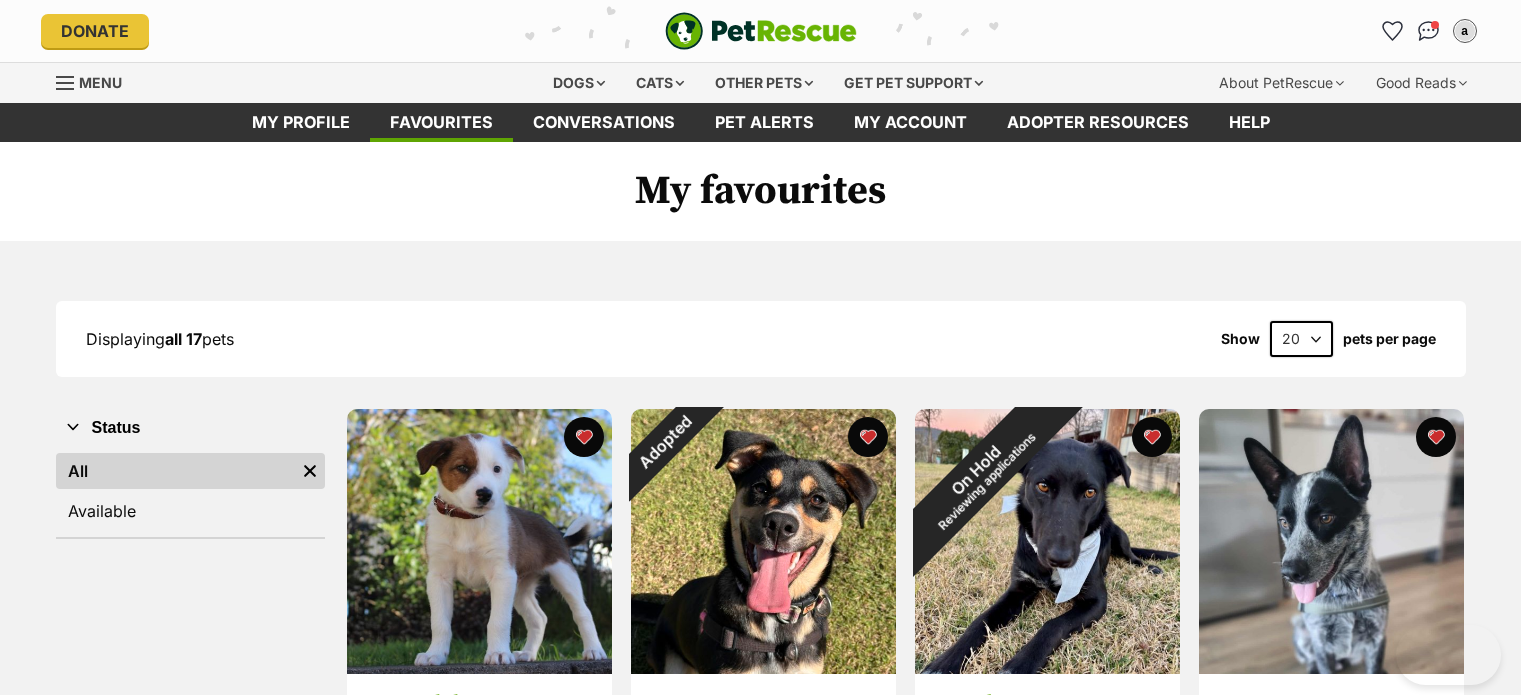 scroll, scrollTop: 0, scrollLeft: 0, axis: both 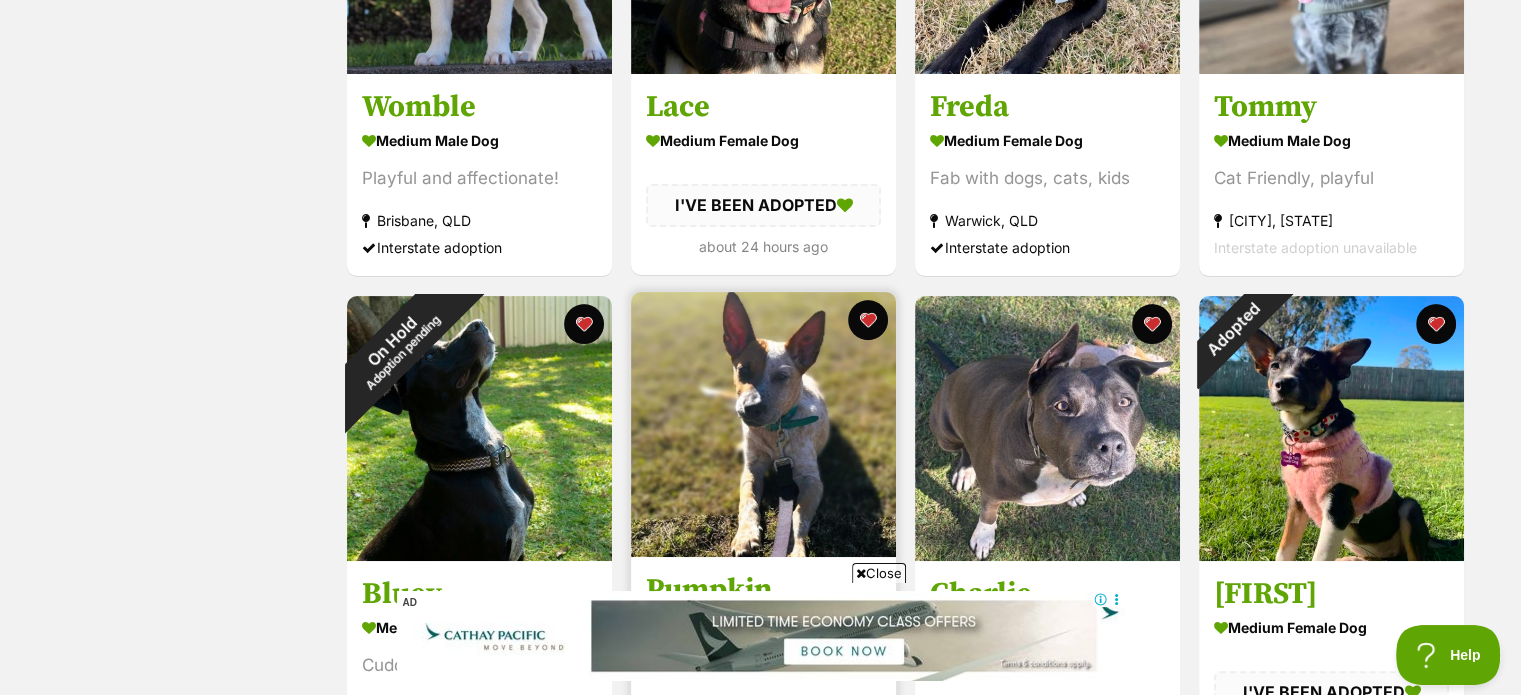 click on "Close" at bounding box center (879, 573) 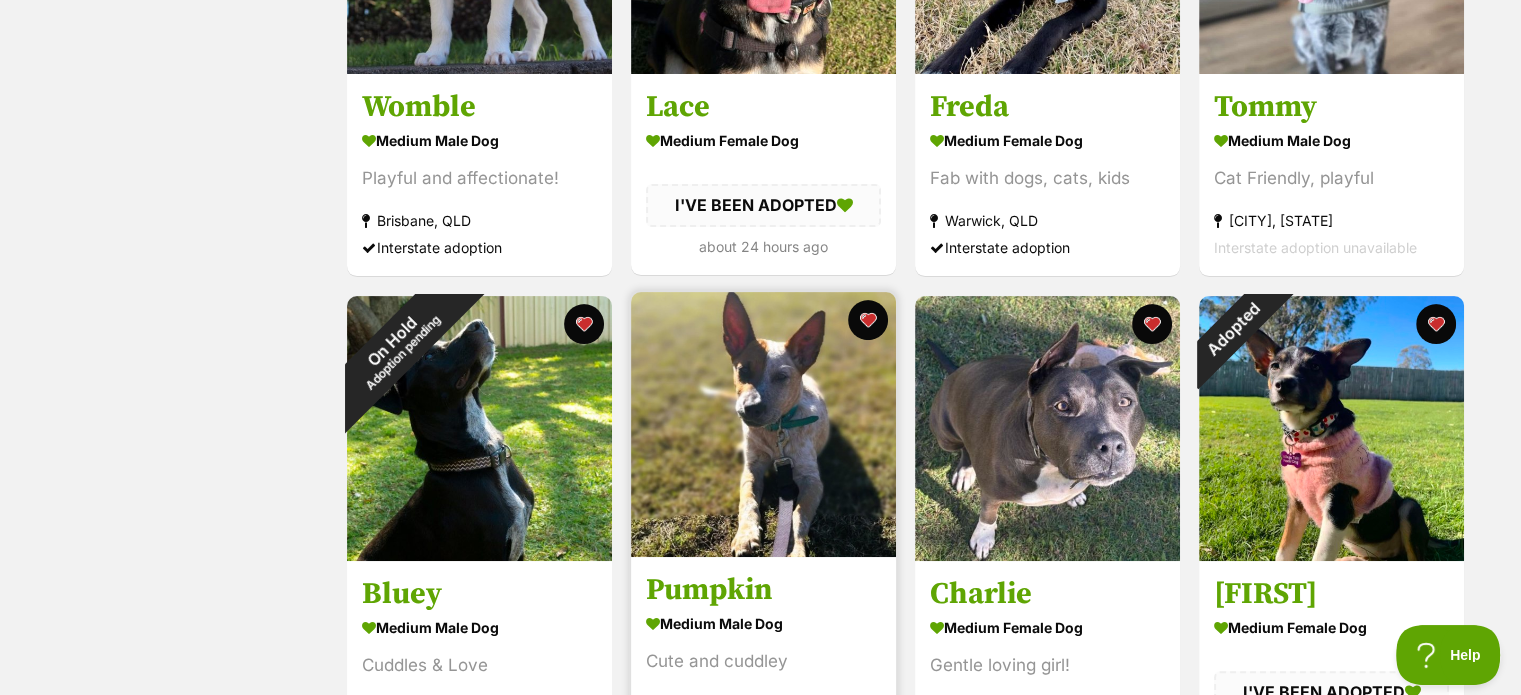 click at bounding box center (763, 424) 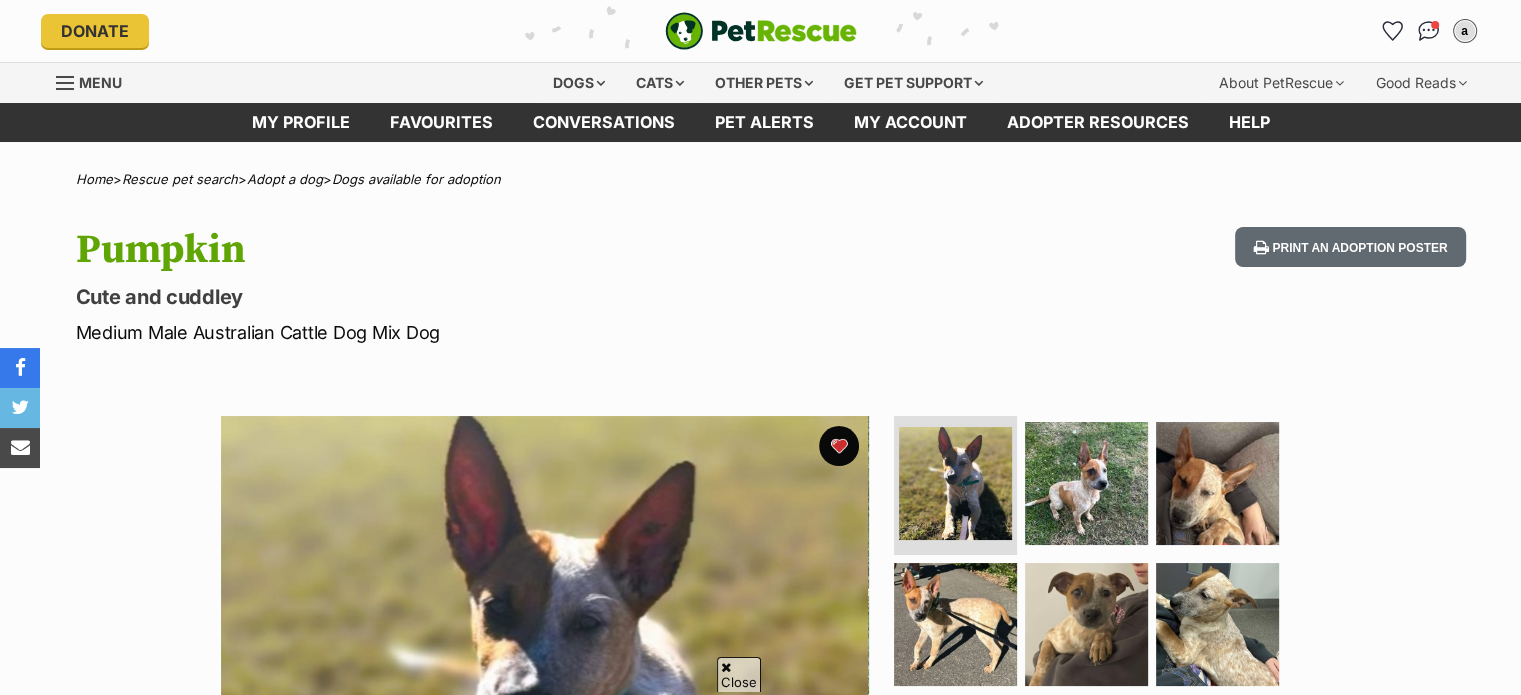 scroll, scrollTop: 500, scrollLeft: 0, axis: vertical 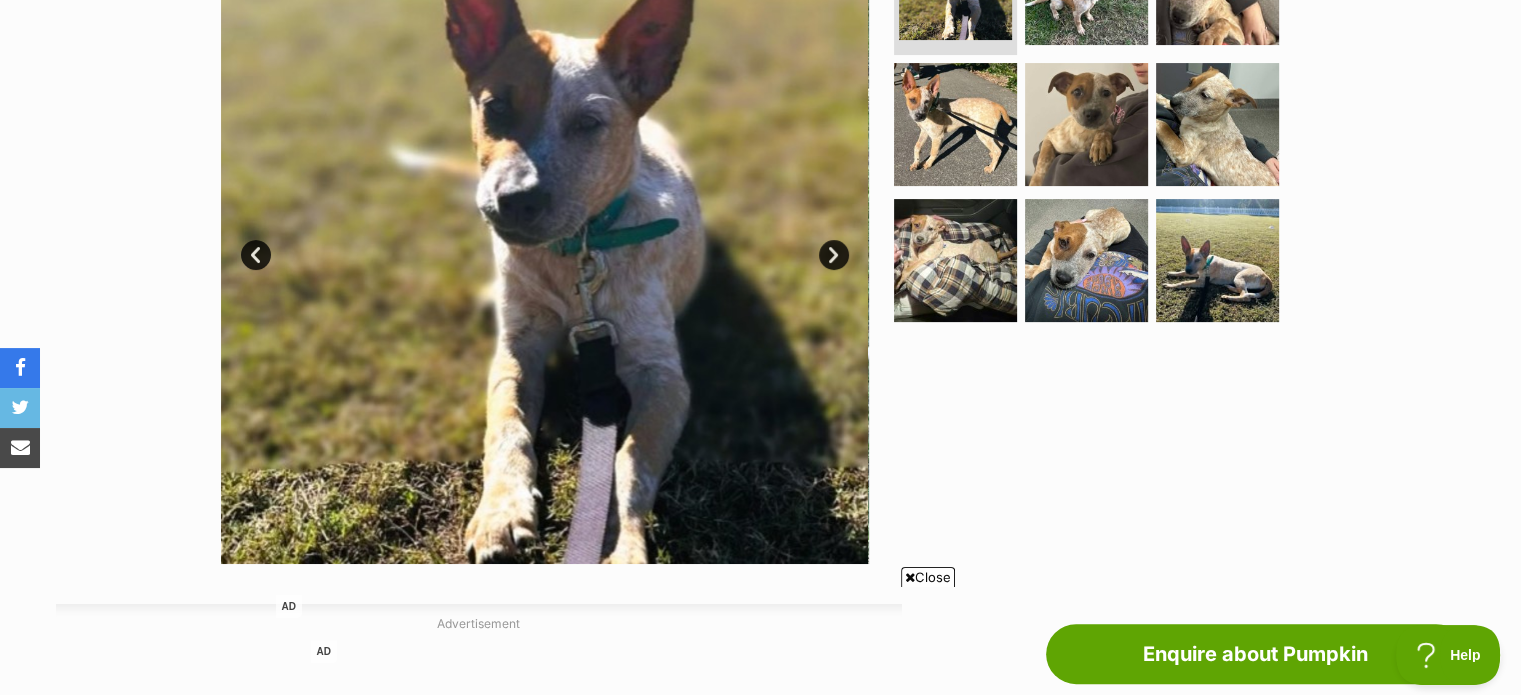 click on "Available
1
of 9 images
1
of 9 images
1
of 9 images
1
of 9 images
1
of 9 images
1
of 9 images
1
of 9 images
1
of 9 images
1
of 9 images
Next Prev 1 2 3 4 5 6 7 8 9" at bounding box center [760, 225] 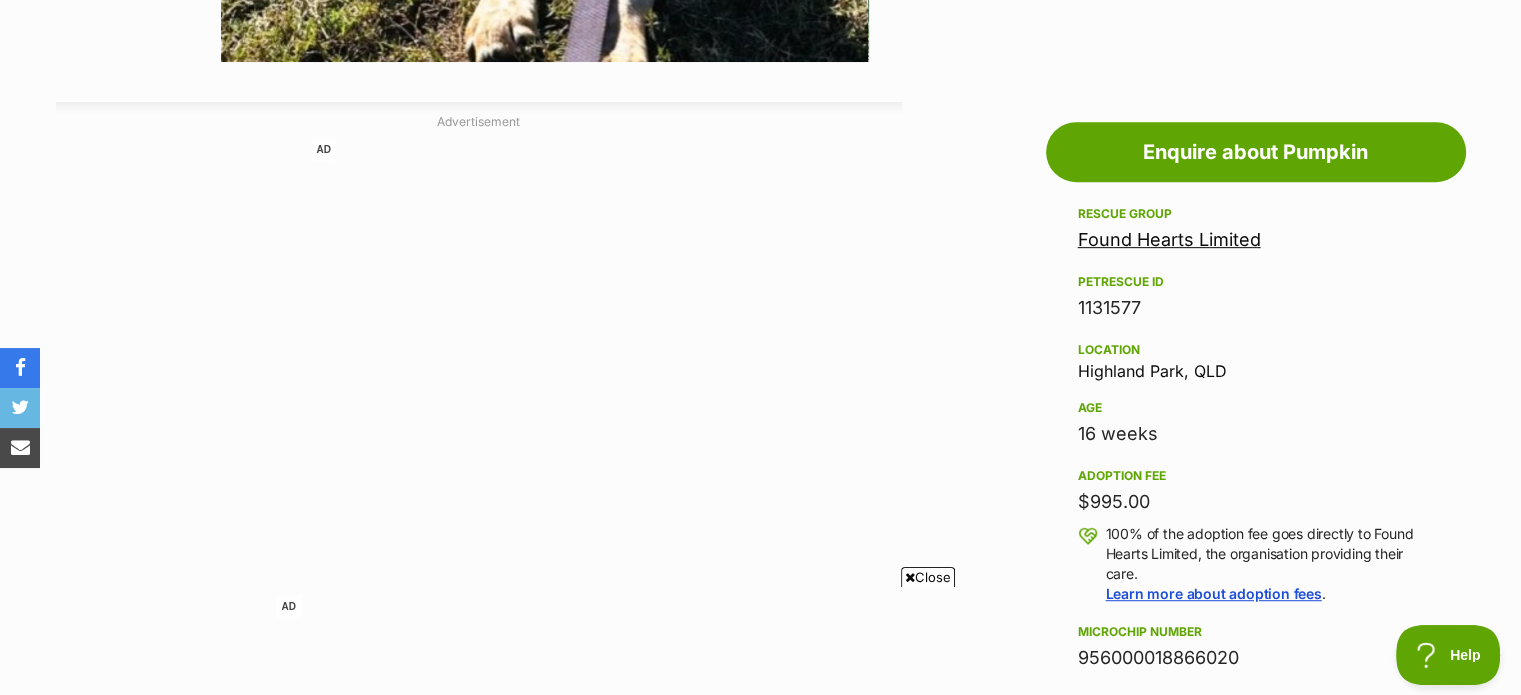 scroll, scrollTop: 1100, scrollLeft: 0, axis: vertical 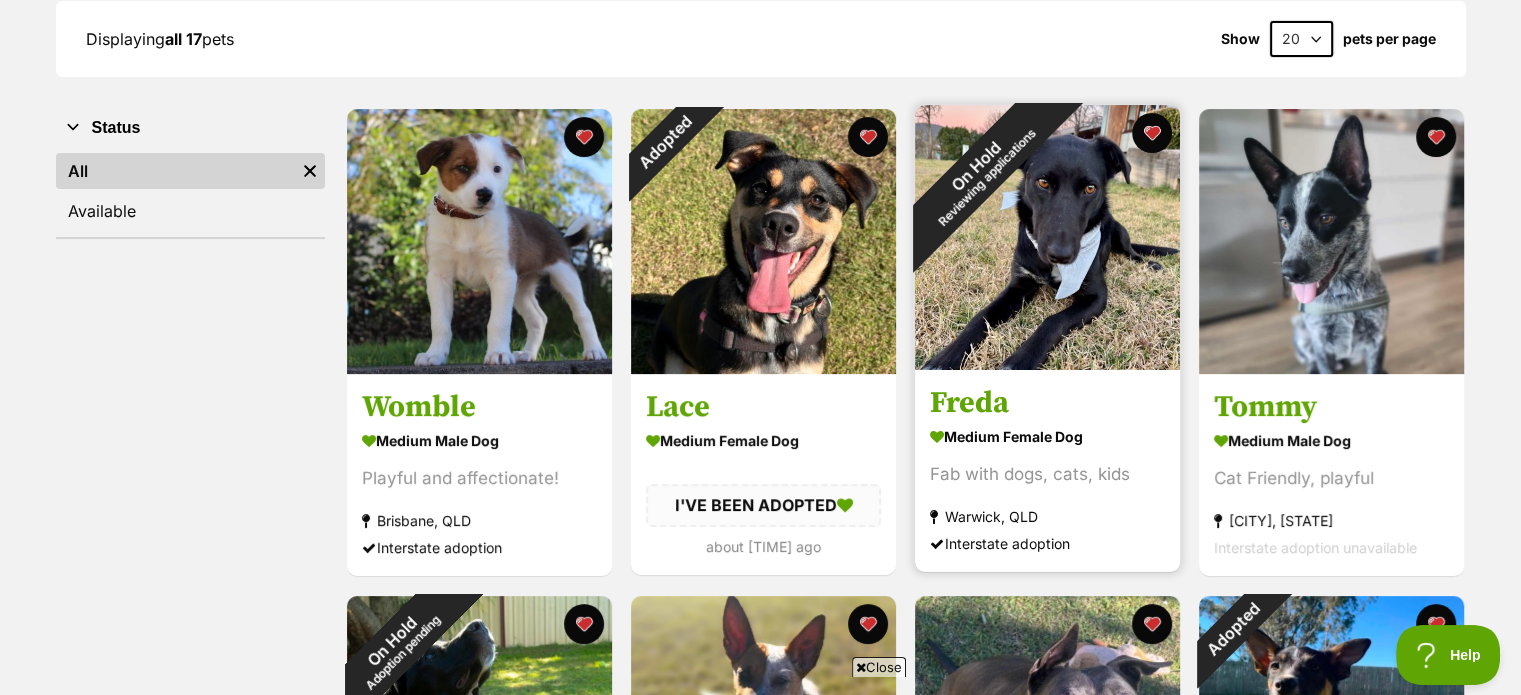 click at bounding box center [1047, 237] 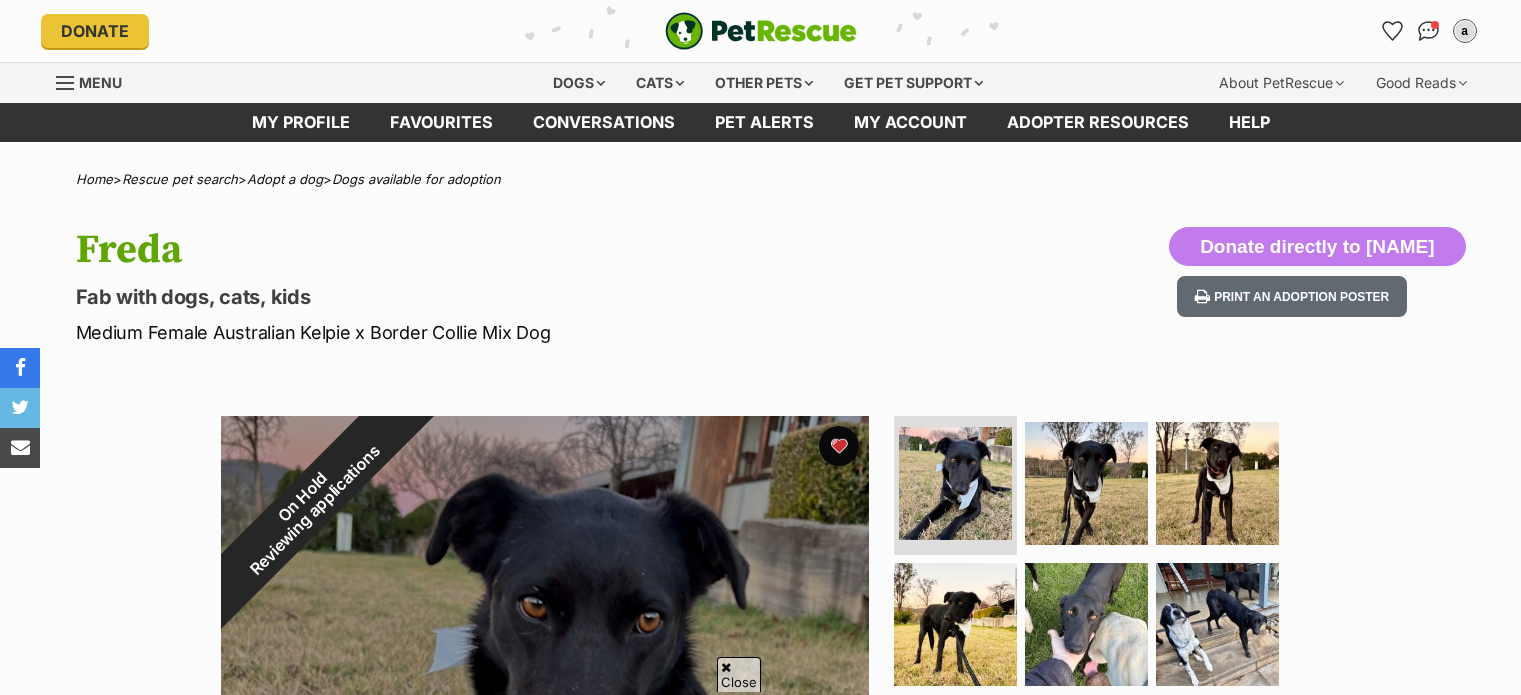 scroll, scrollTop: 225, scrollLeft: 0, axis: vertical 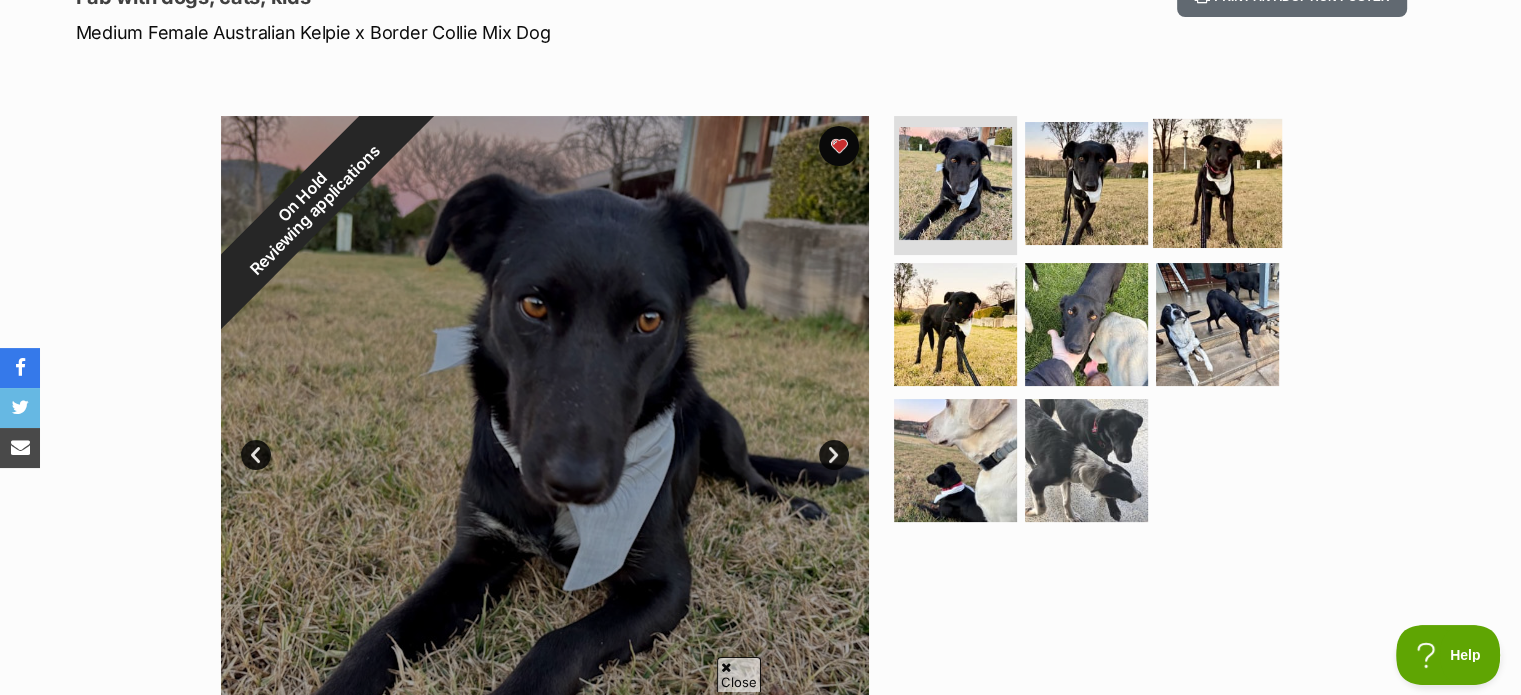 click at bounding box center (1217, 182) 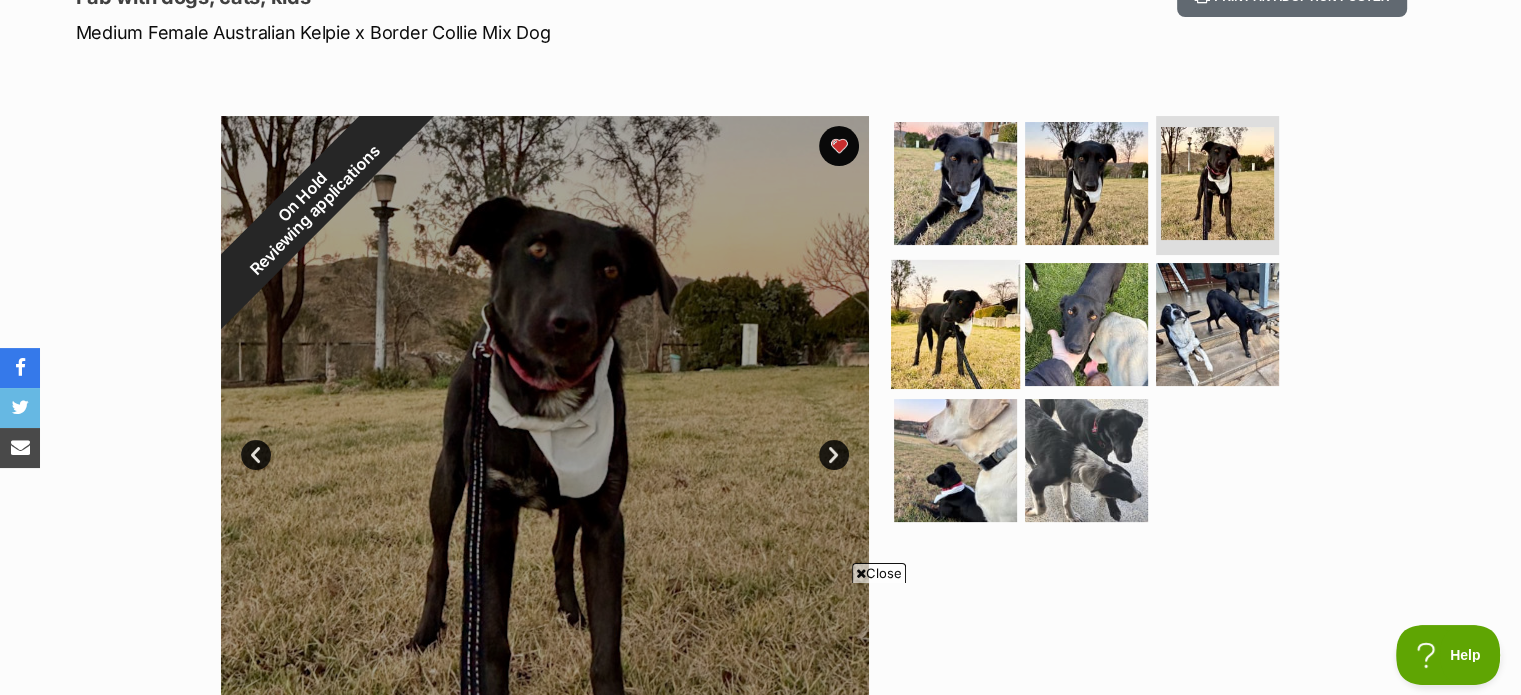 scroll, scrollTop: 0, scrollLeft: 0, axis: both 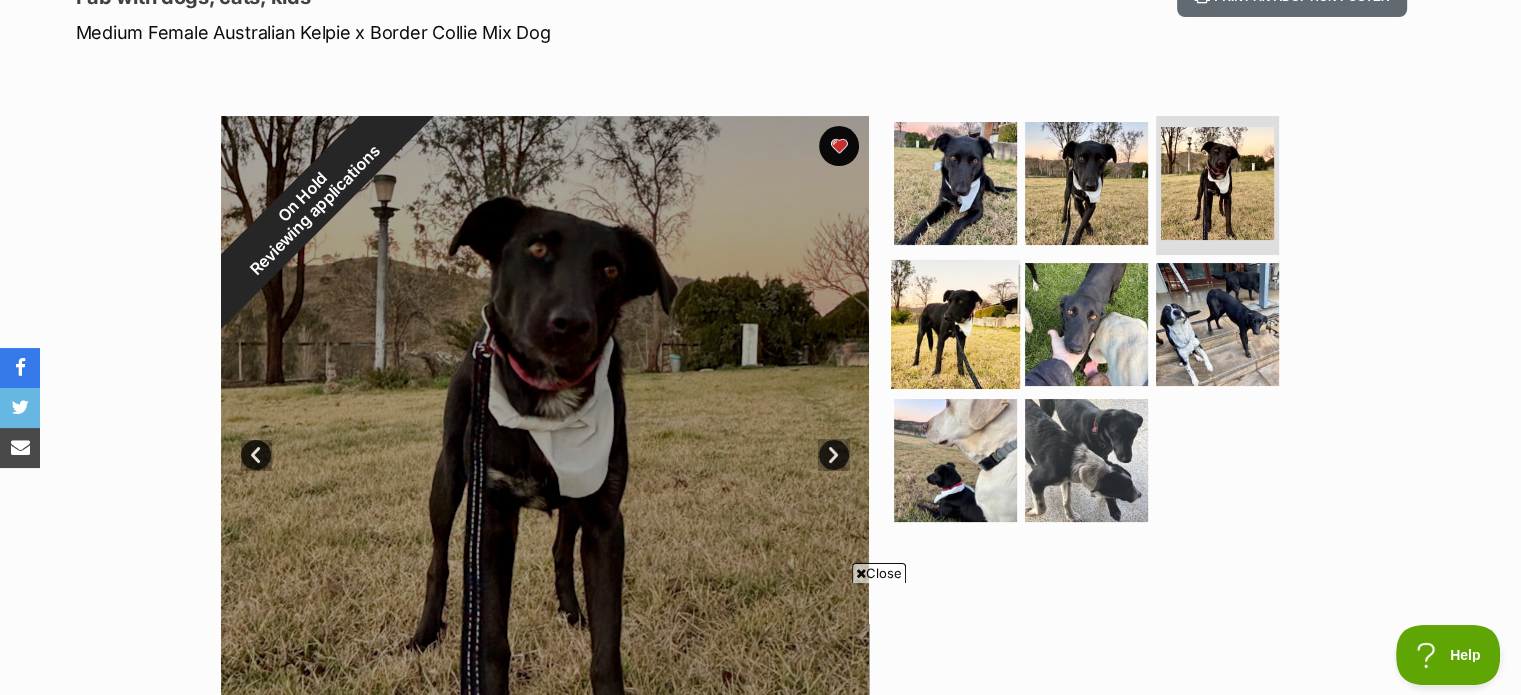 click at bounding box center [955, 324] 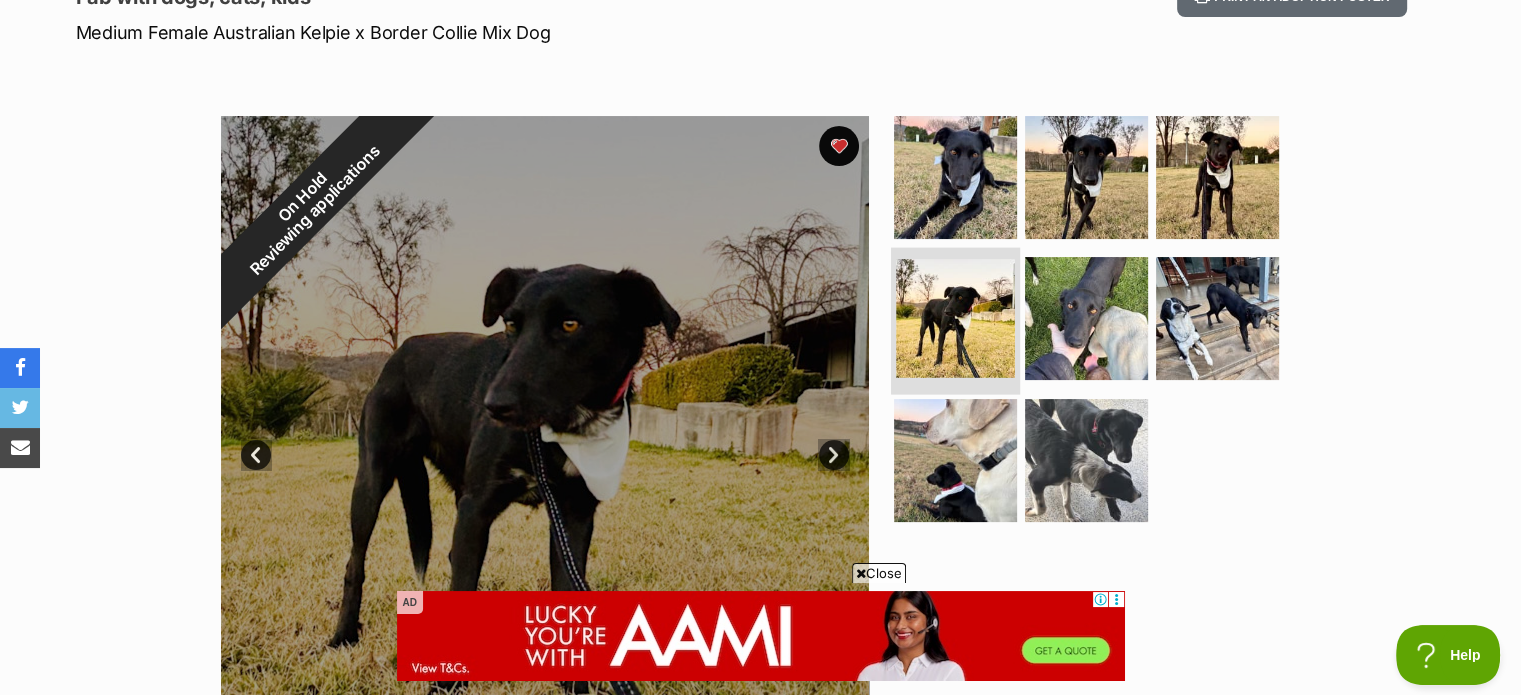 scroll, scrollTop: 0, scrollLeft: 0, axis: both 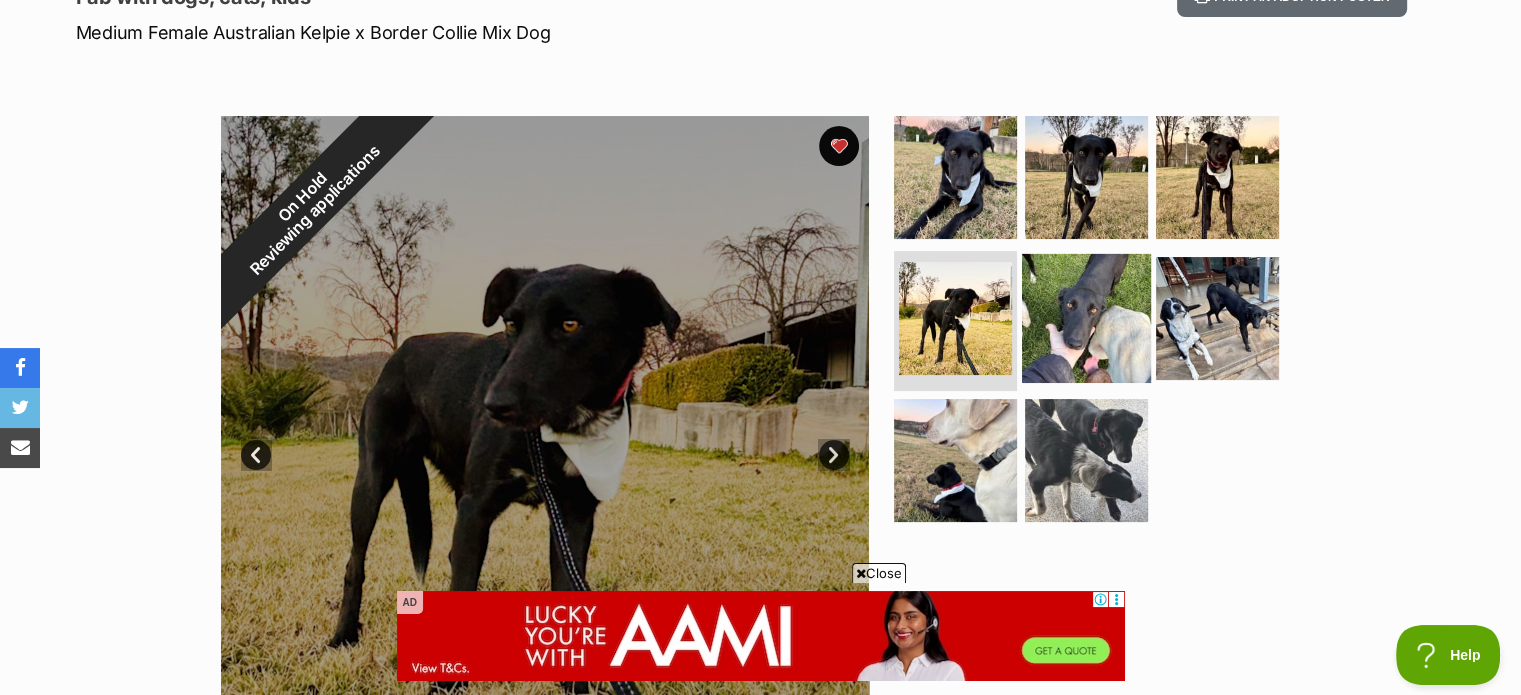 click at bounding box center (1086, 318) 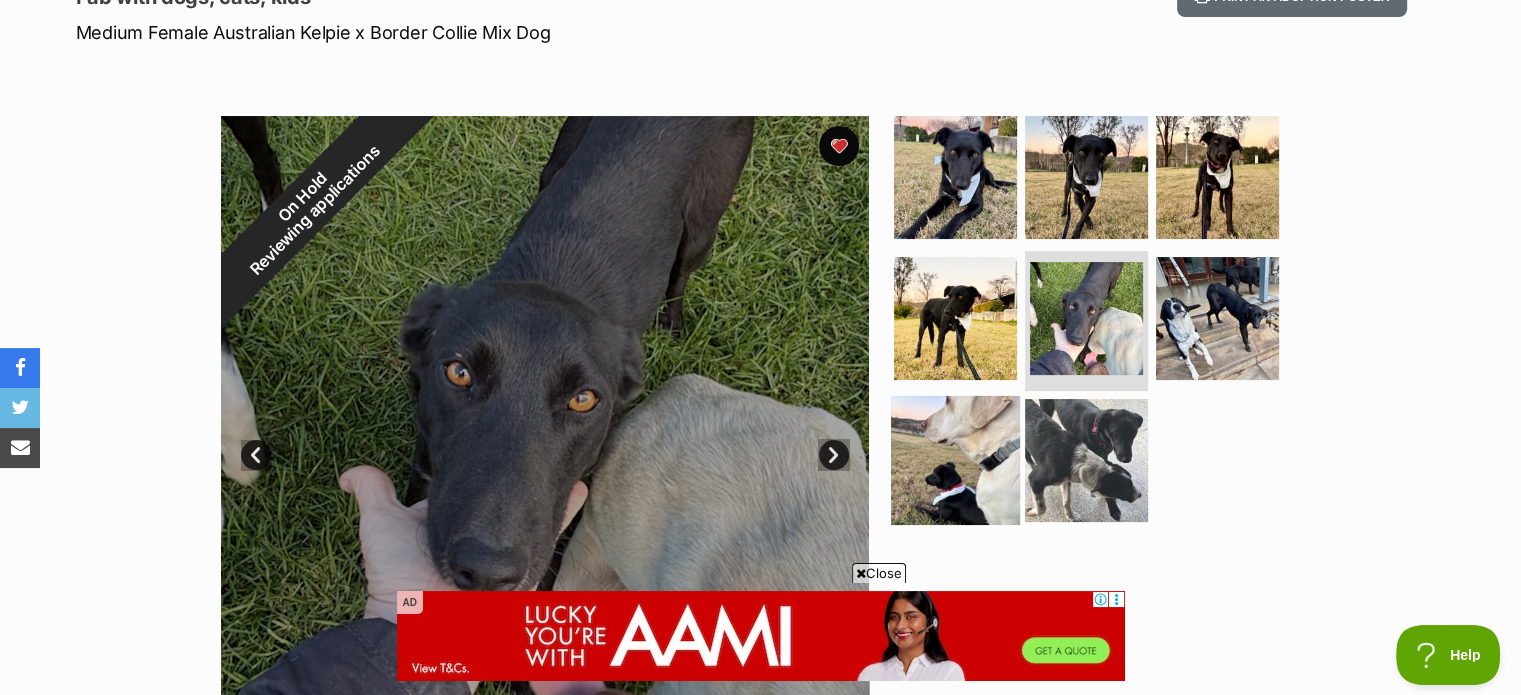 click at bounding box center (955, 460) 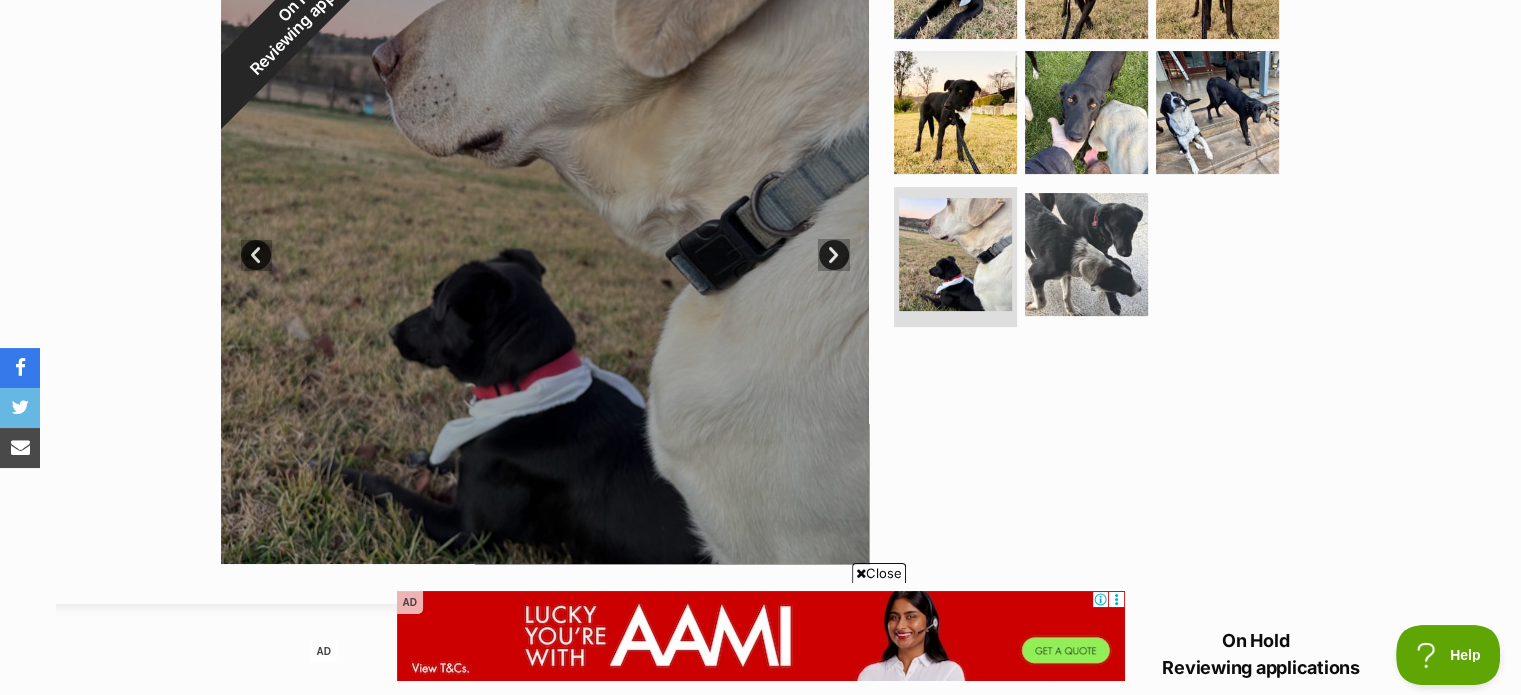scroll, scrollTop: 400, scrollLeft: 0, axis: vertical 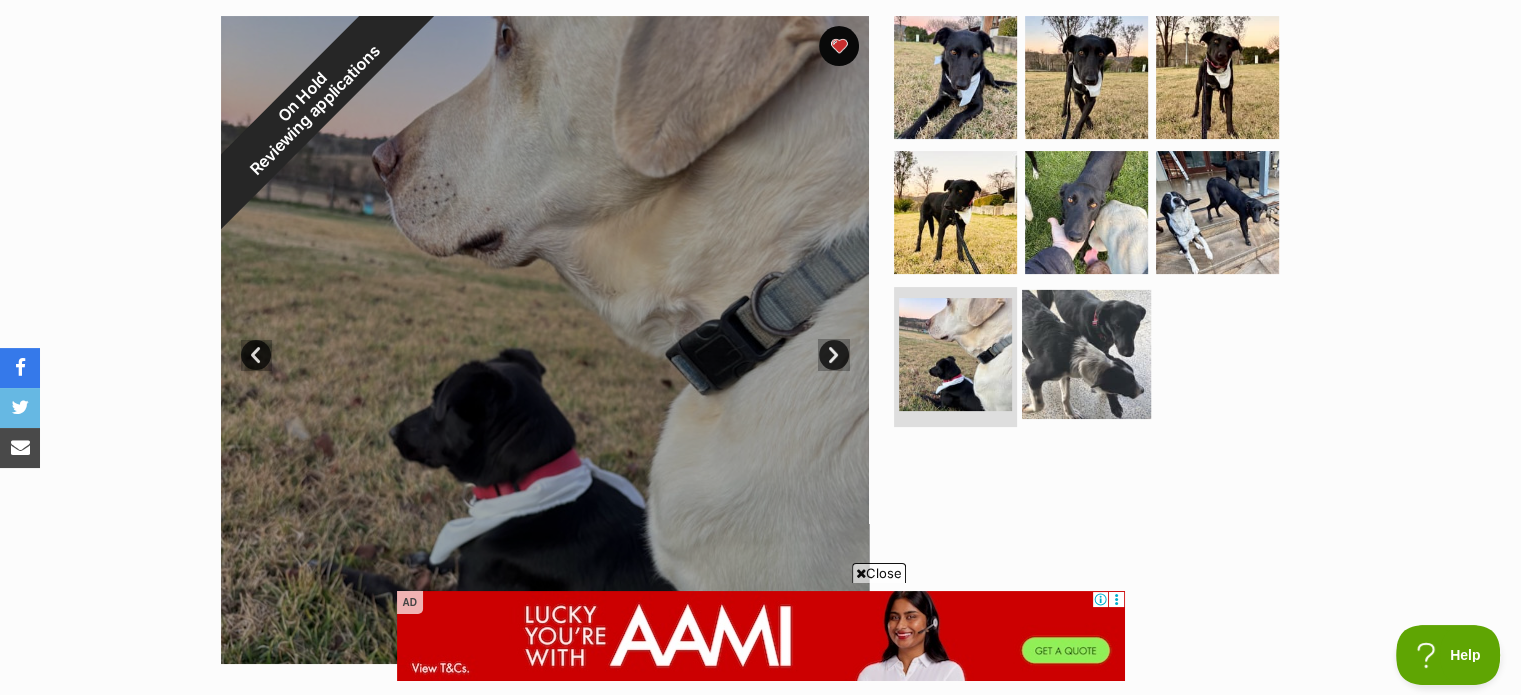 click at bounding box center (1086, 354) 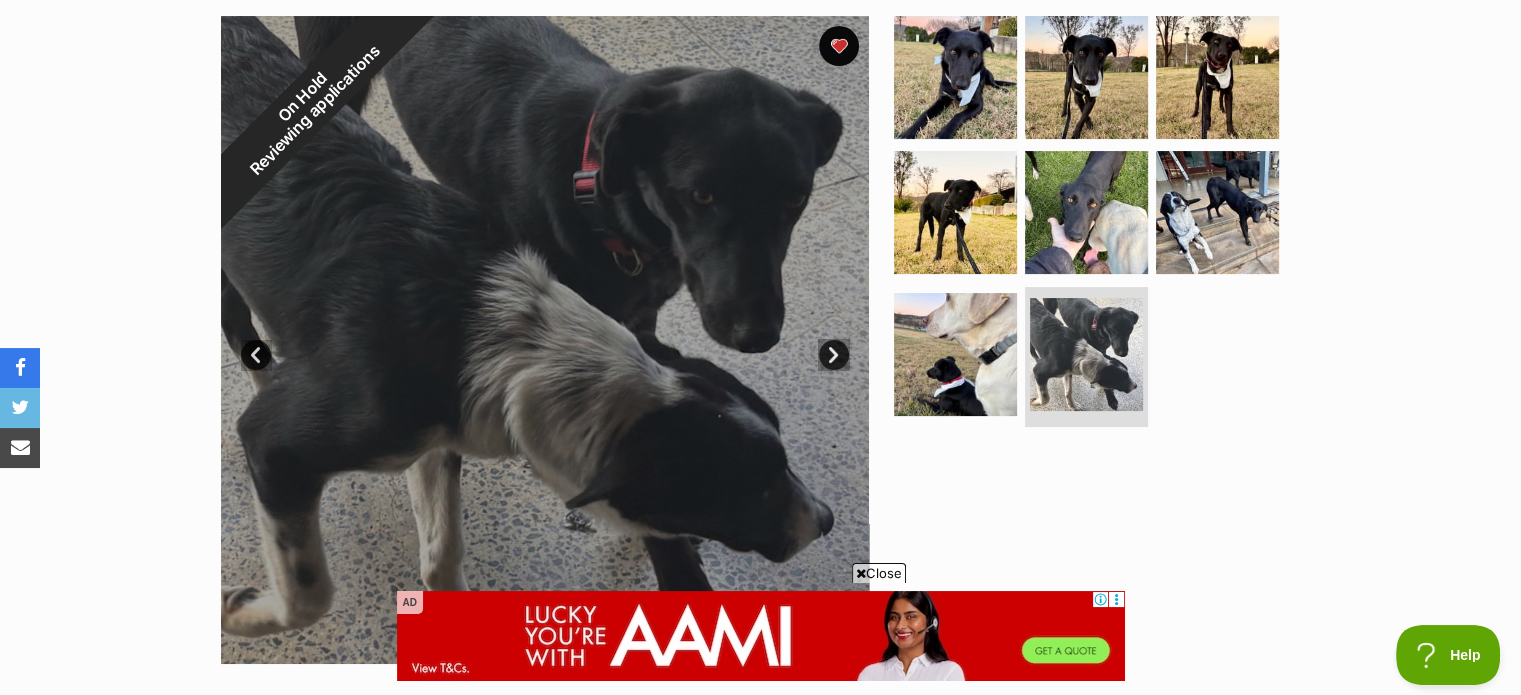 click on "Close" at bounding box center (879, 573) 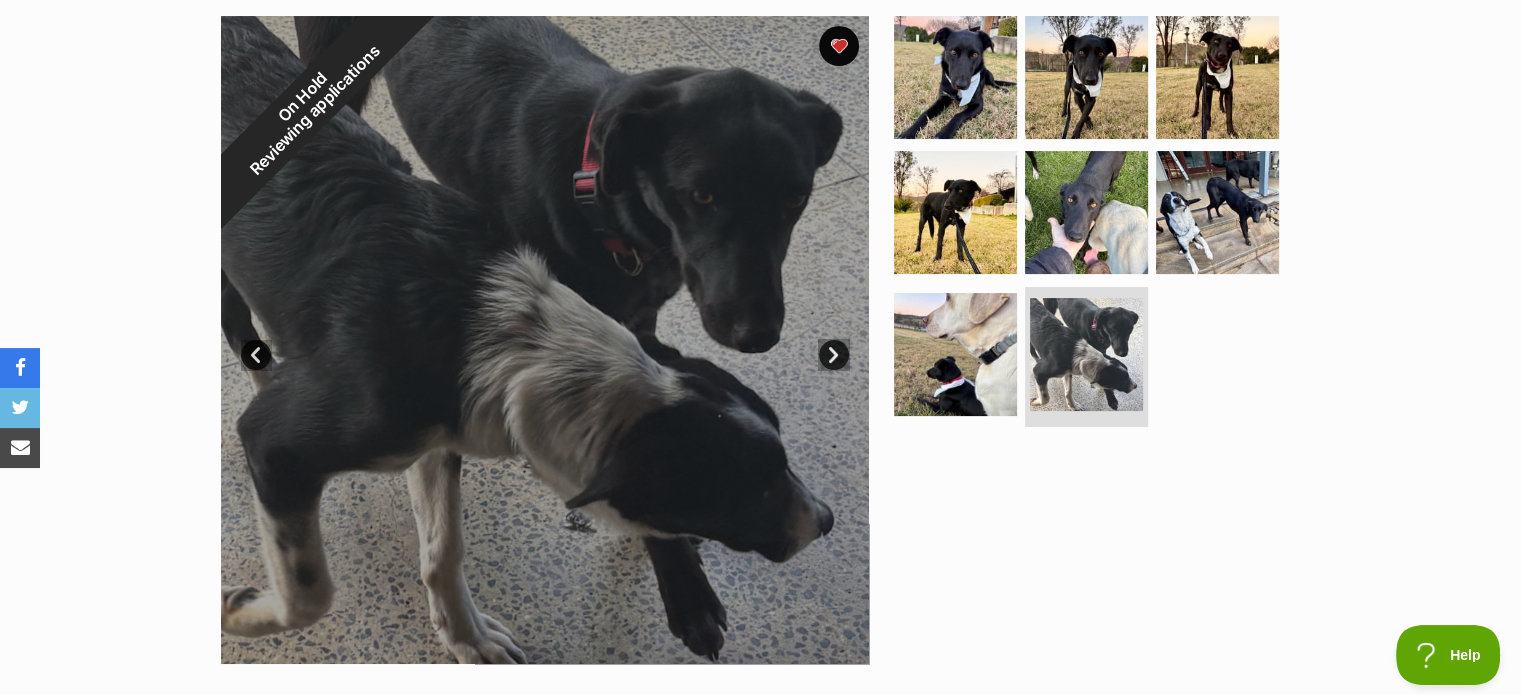 scroll, scrollTop: 300, scrollLeft: 0, axis: vertical 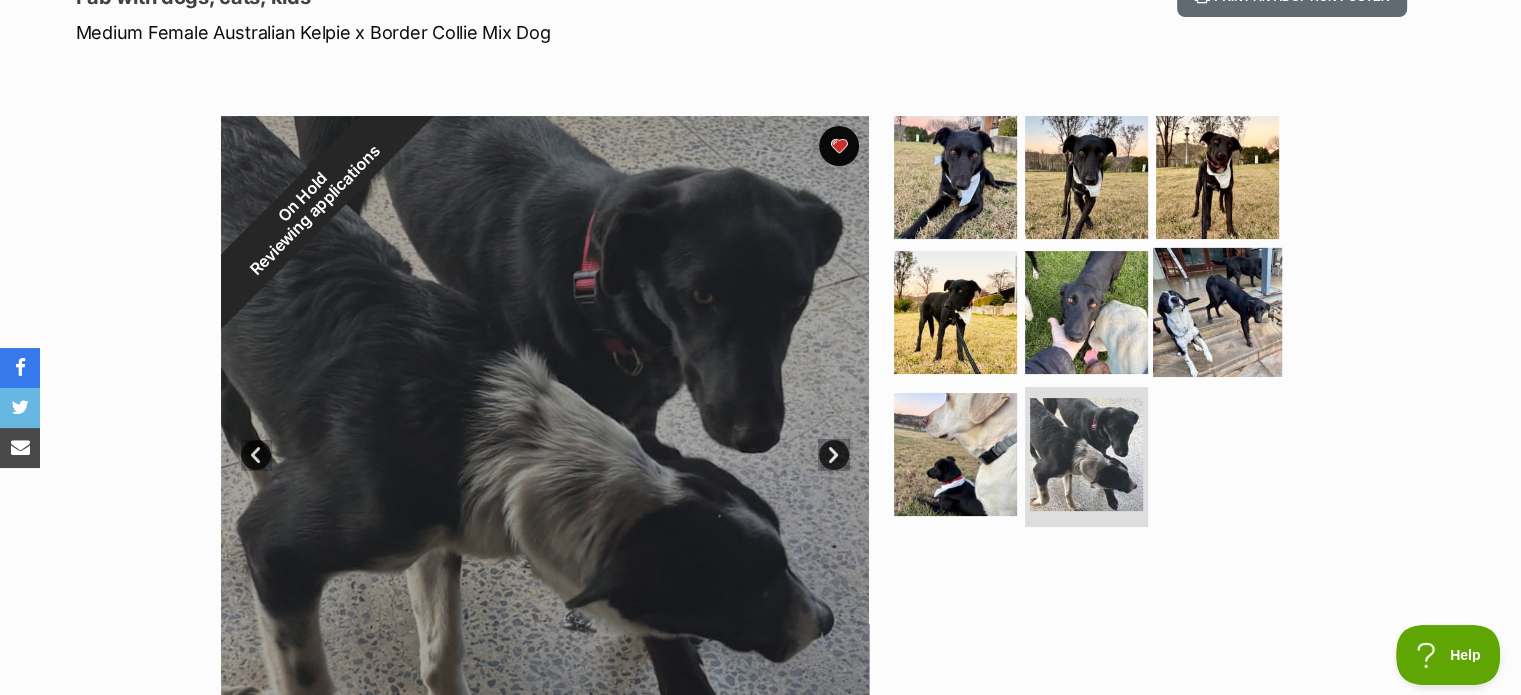 click at bounding box center [1217, 312] 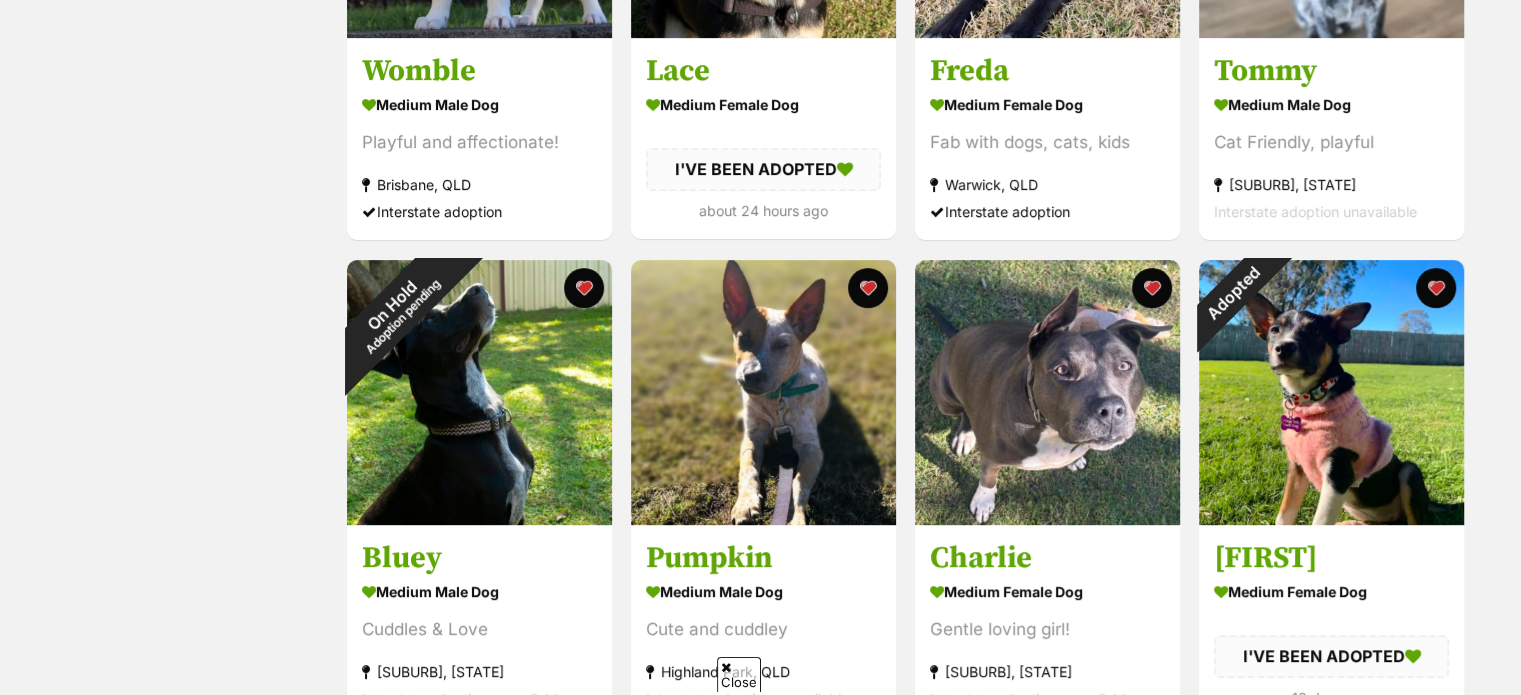 scroll, scrollTop: 0, scrollLeft: 0, axis: both 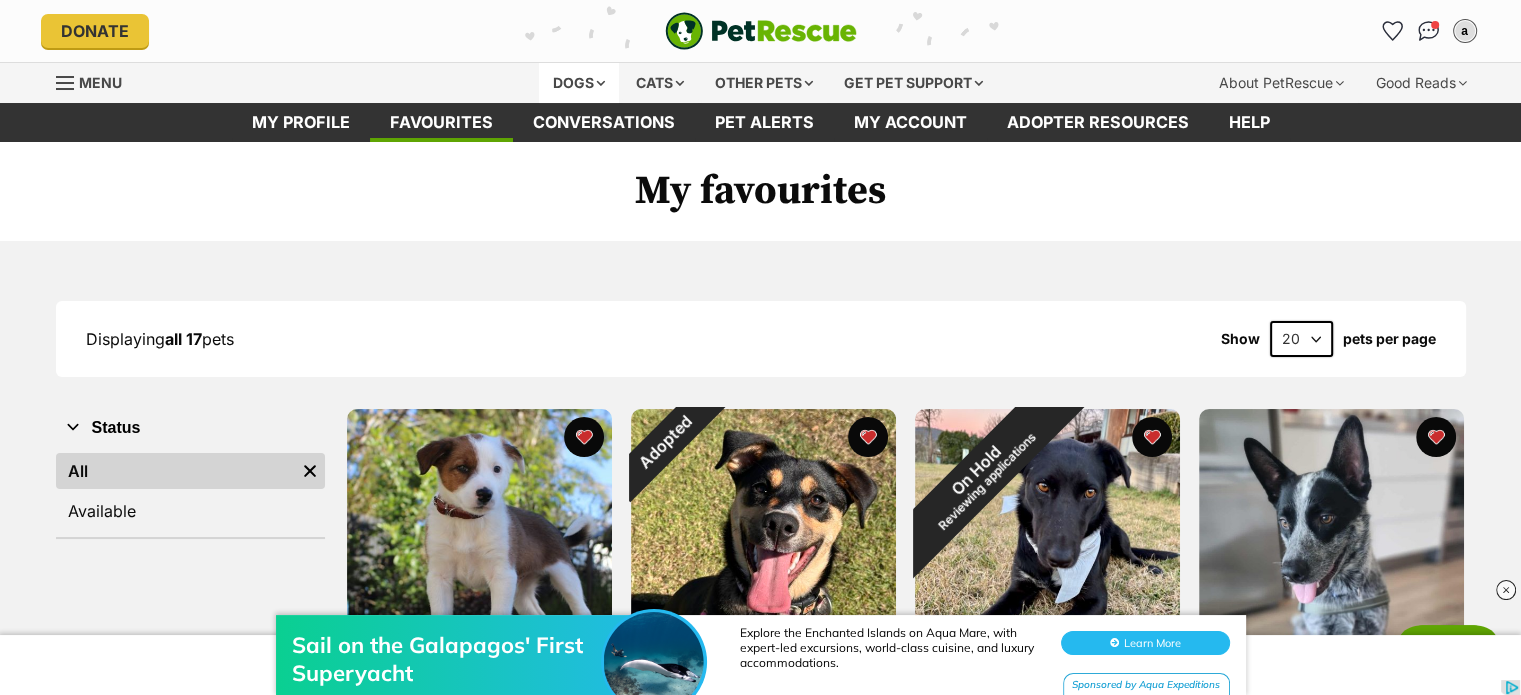 click on "Dogs" at bounding box center (579, 83) 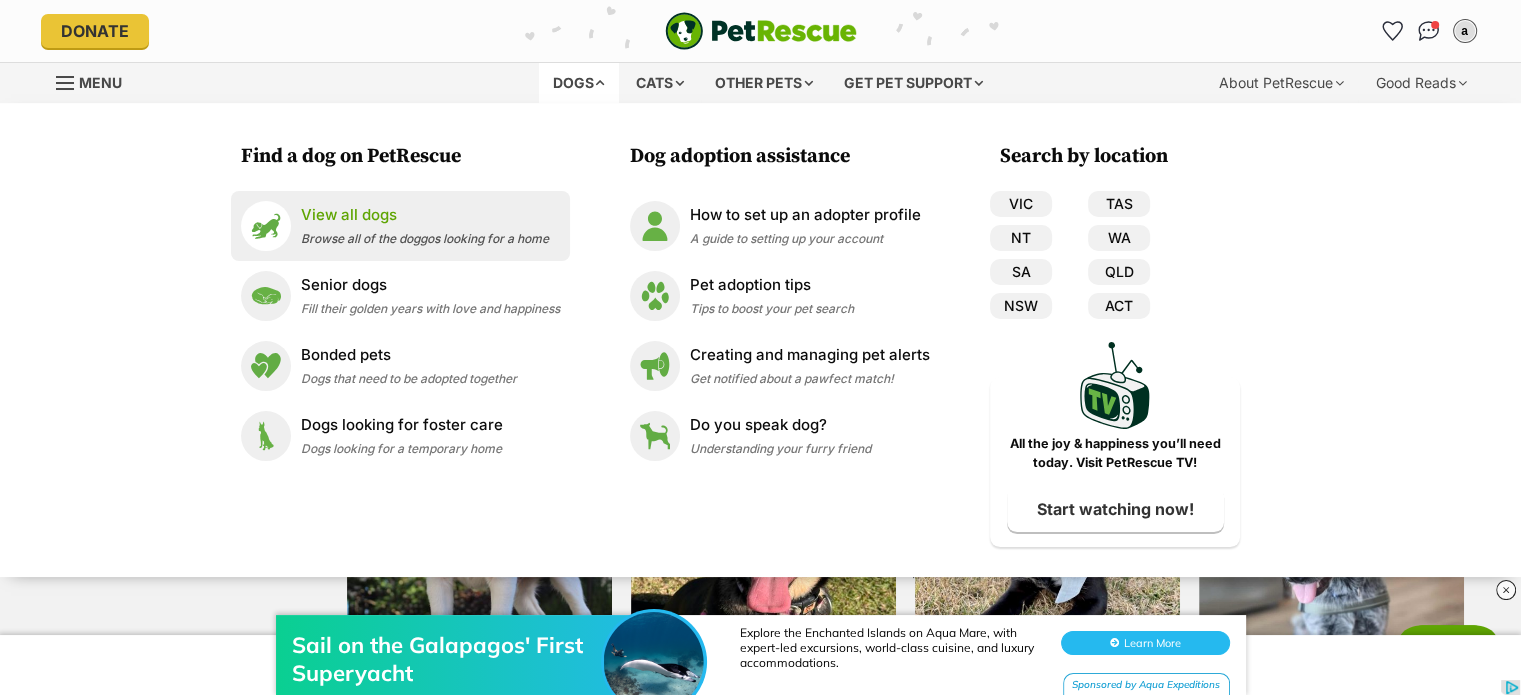 click on "View all dogs" at bounding box center [425, 215] 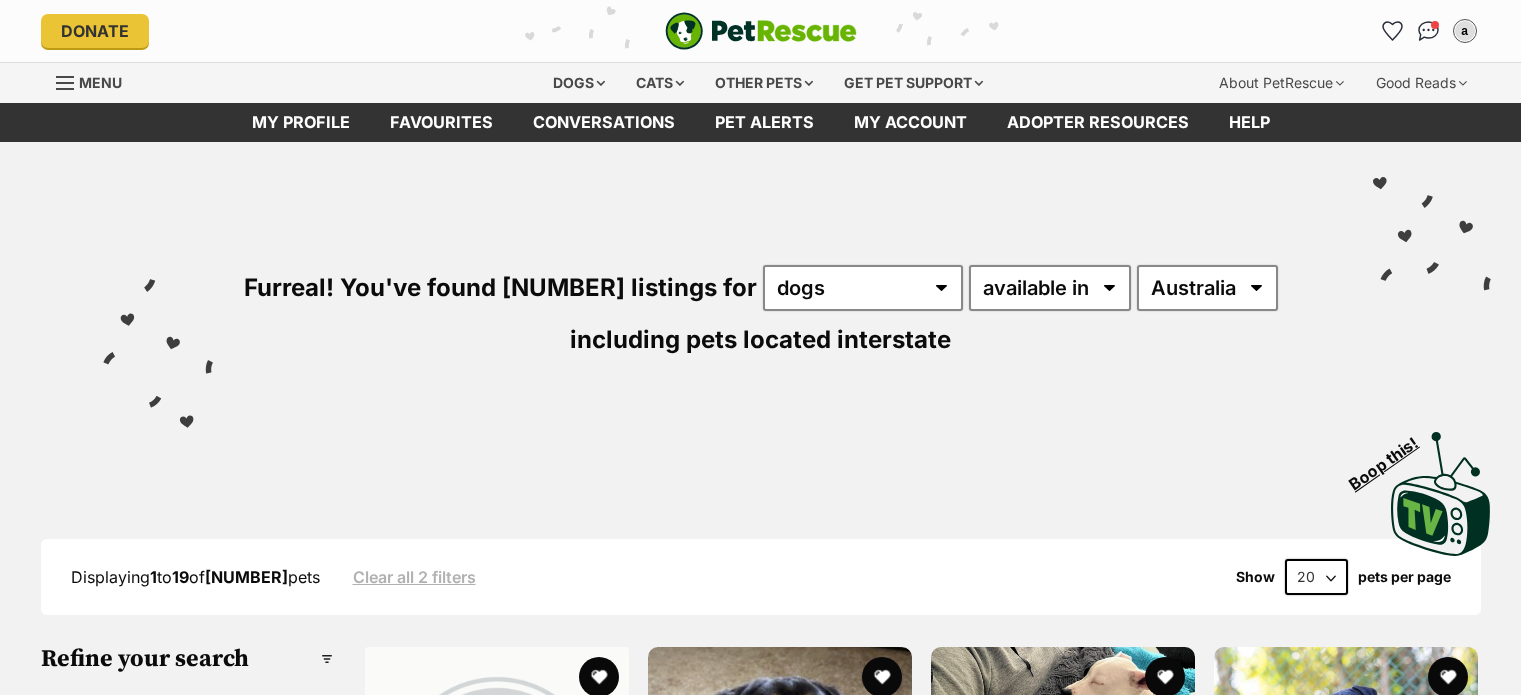 click on "Australia
ACT
NSW
NT
QLD
SA
TAS
VIC
WA" at bounding box center [1207, 288] 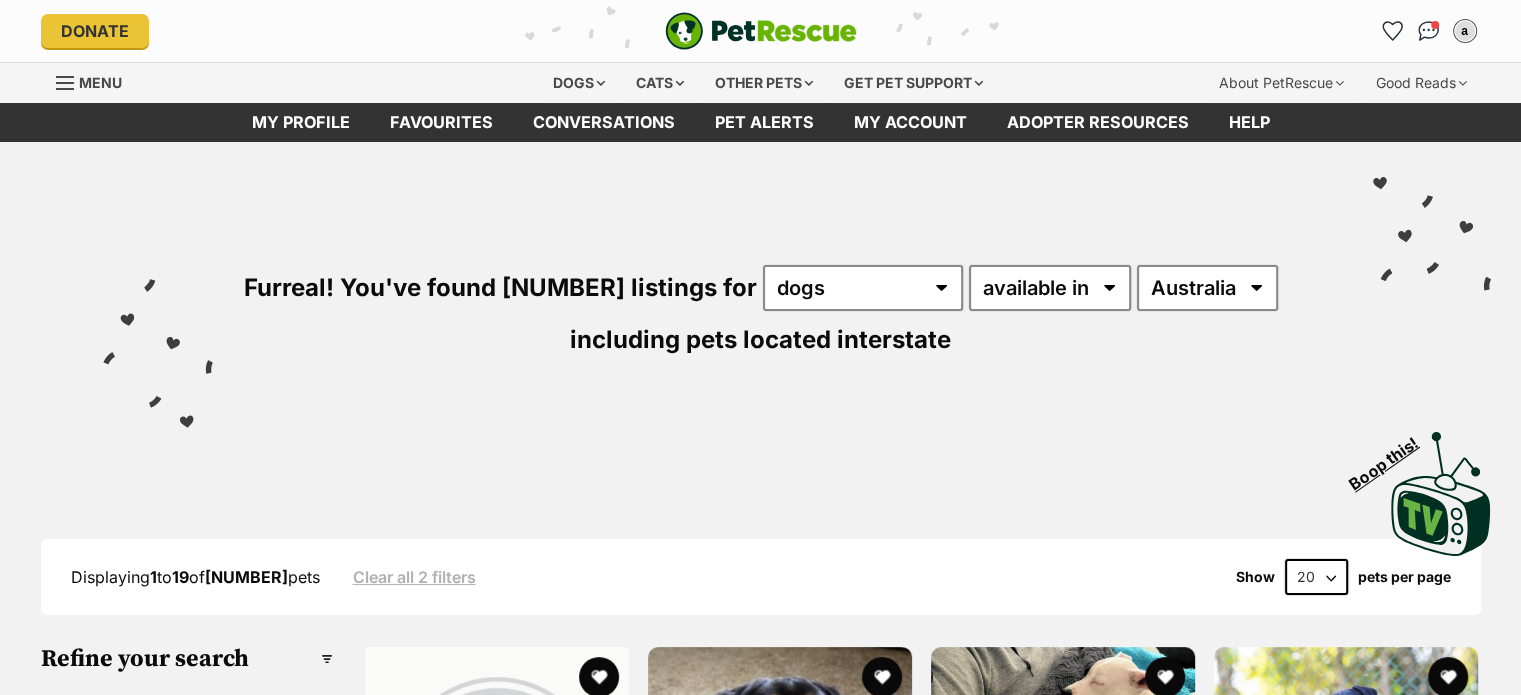 scroll, scrollTop: 0, scrollLeft: 0, axis: both 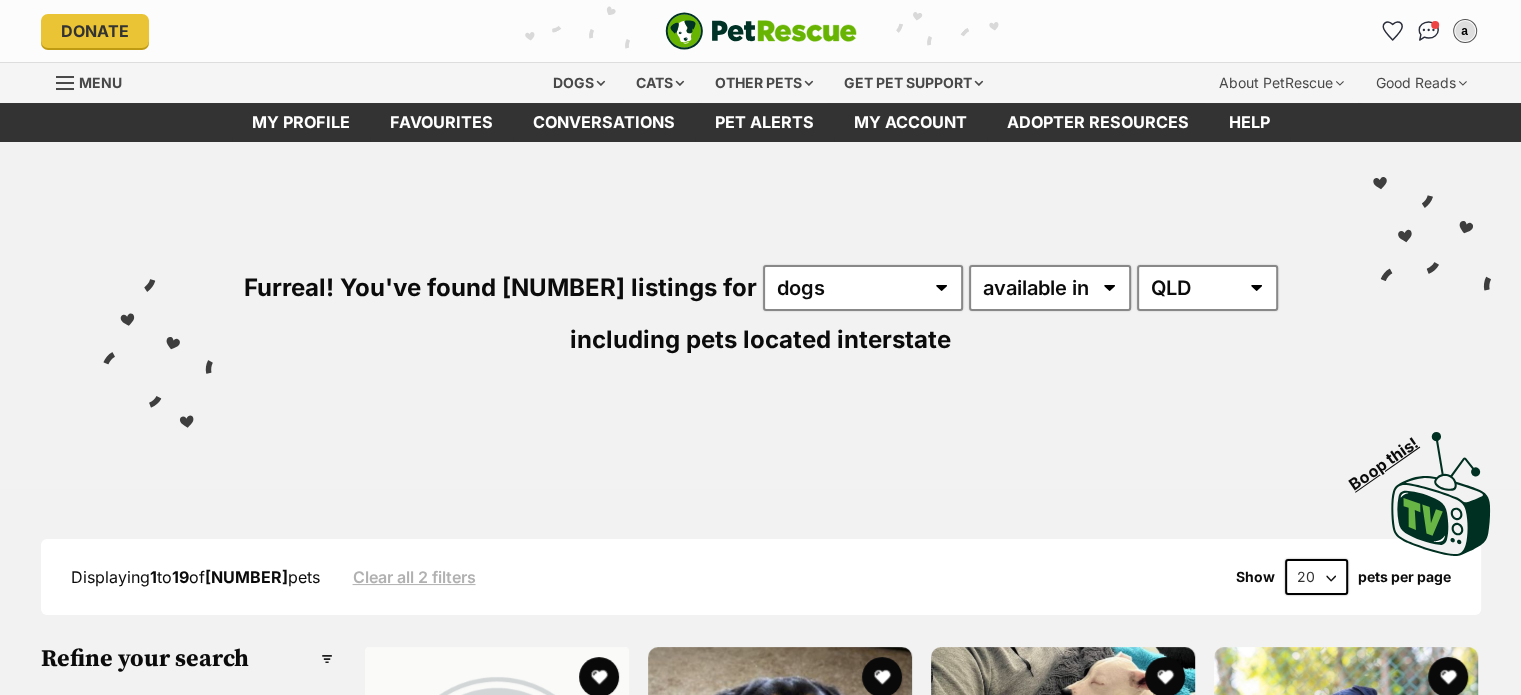 click on "Australia
ACT
NSW
NT
QLD
SA
TAS
VIC
WA" at bounding box center (1207, 288) 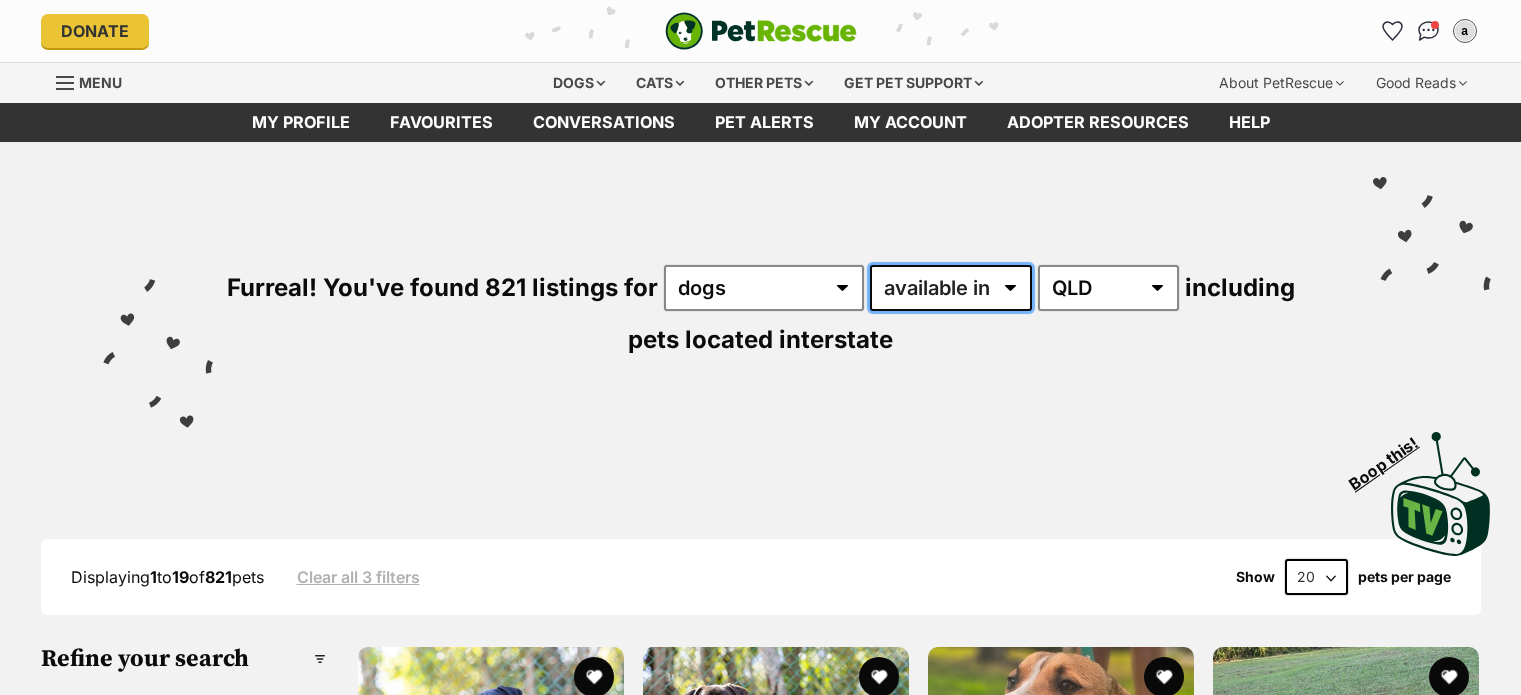 drag, startPoint x: 0, startPoint y: 0, endPoint x: 969, endPoint y: 287, distance: 1010.6087 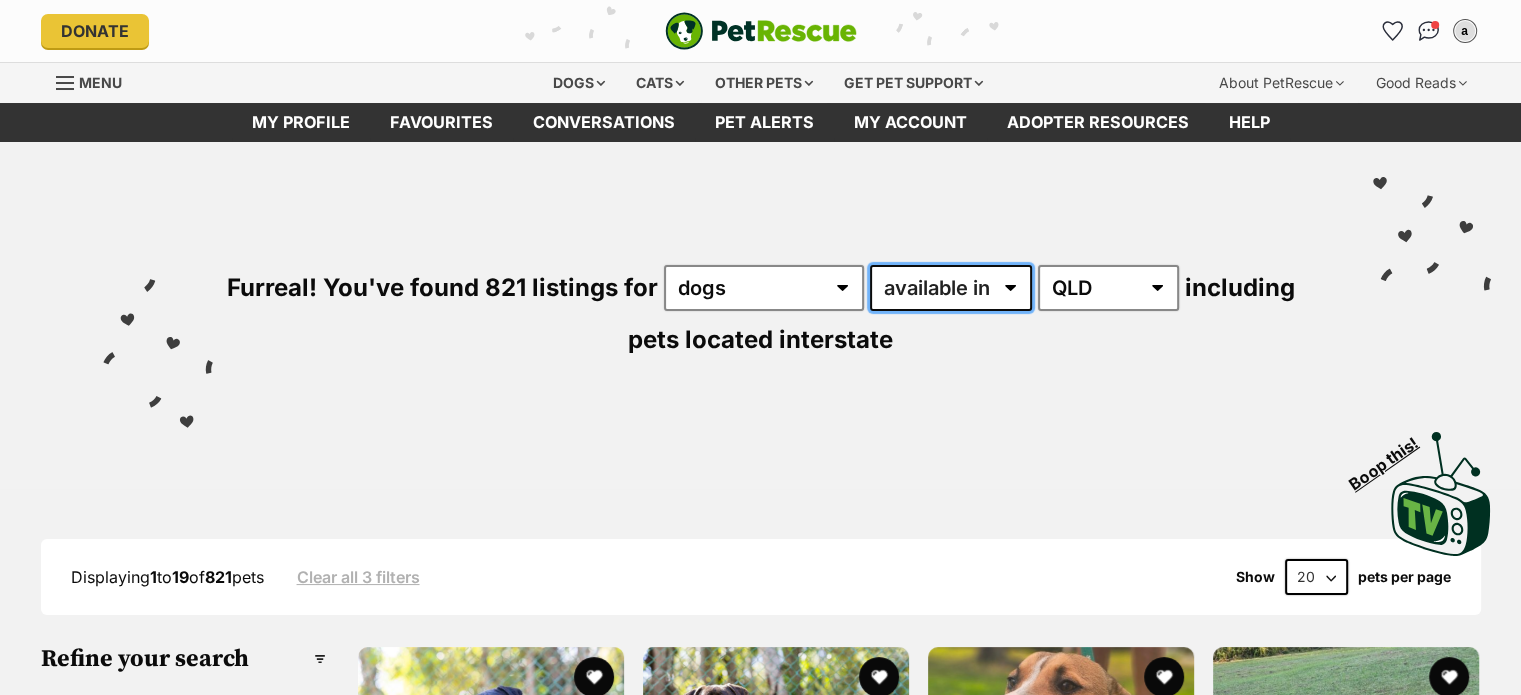 scroll, scrollTop: 0, scrollLeft: 0, axis: both 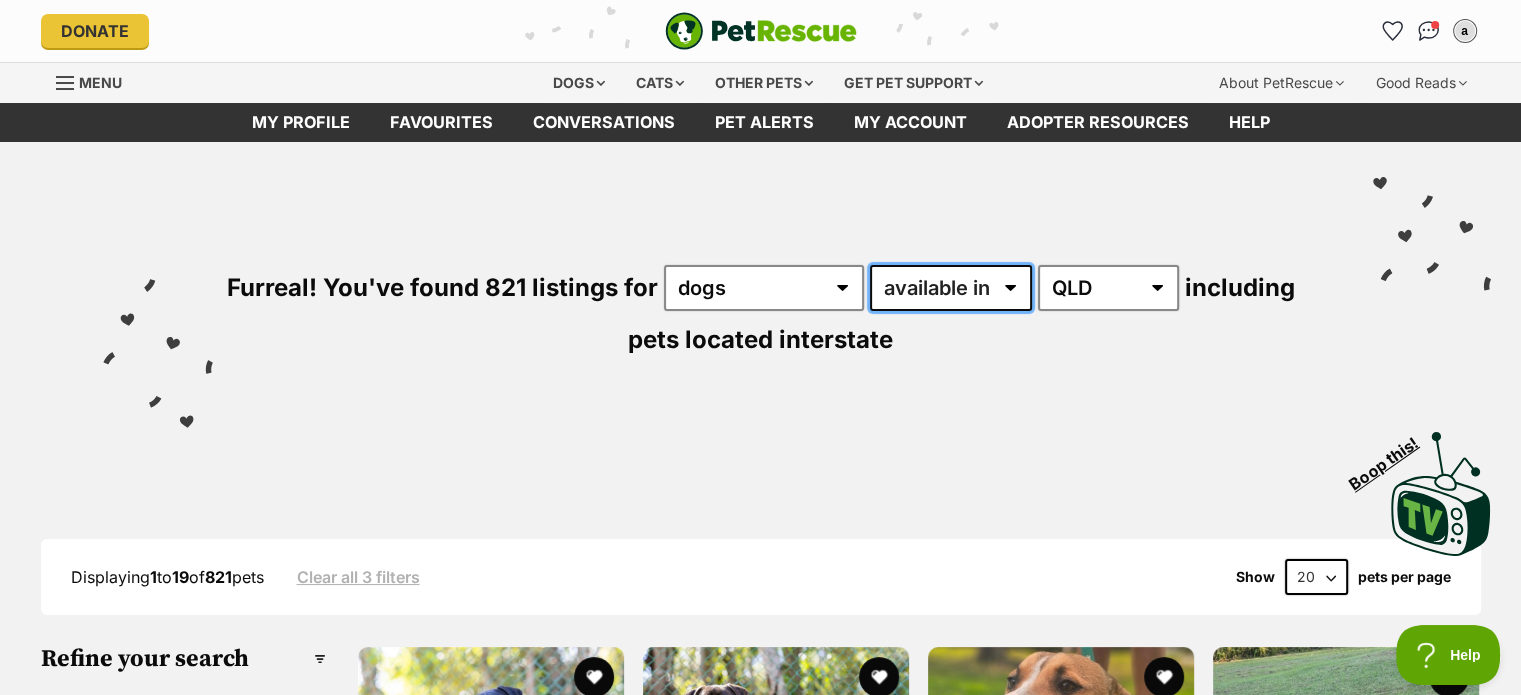 select on "disabled" 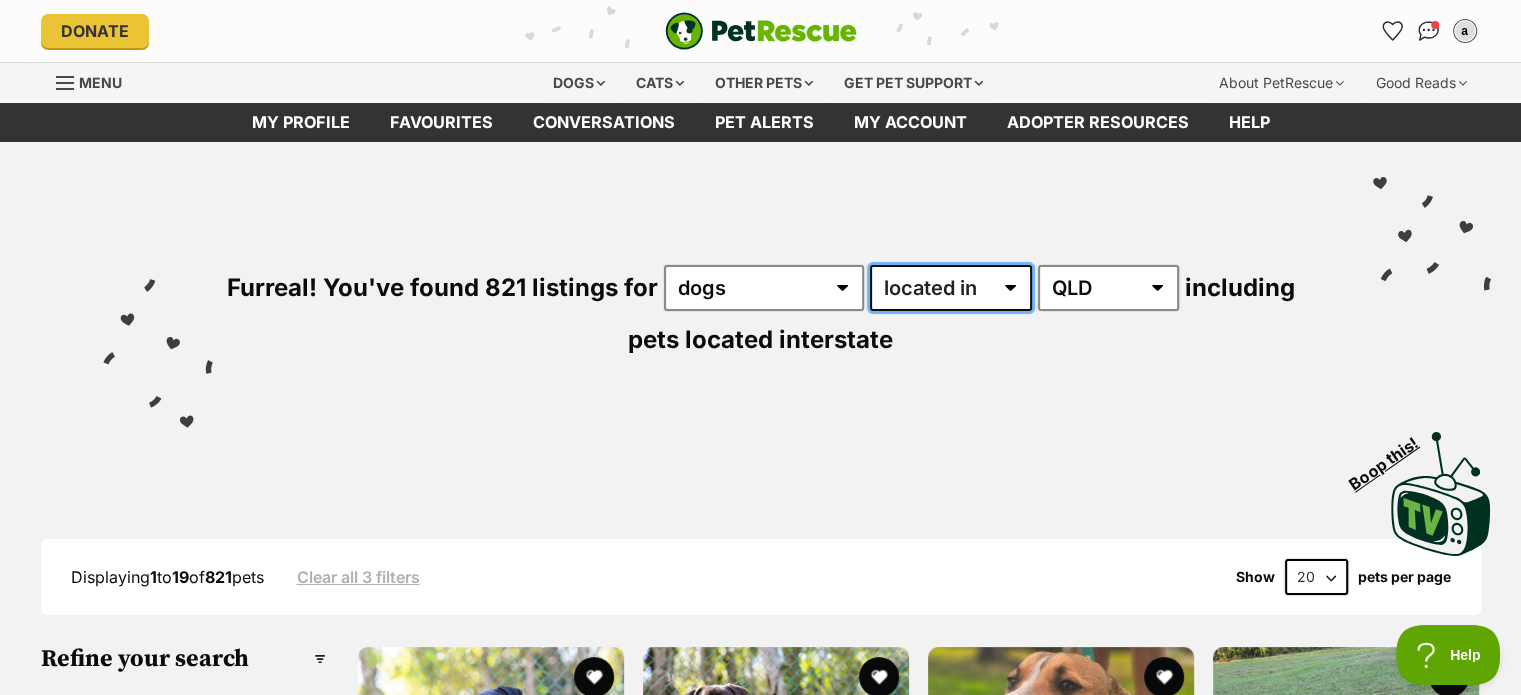 click on "available in
located in" at bounding box center [951, 288] 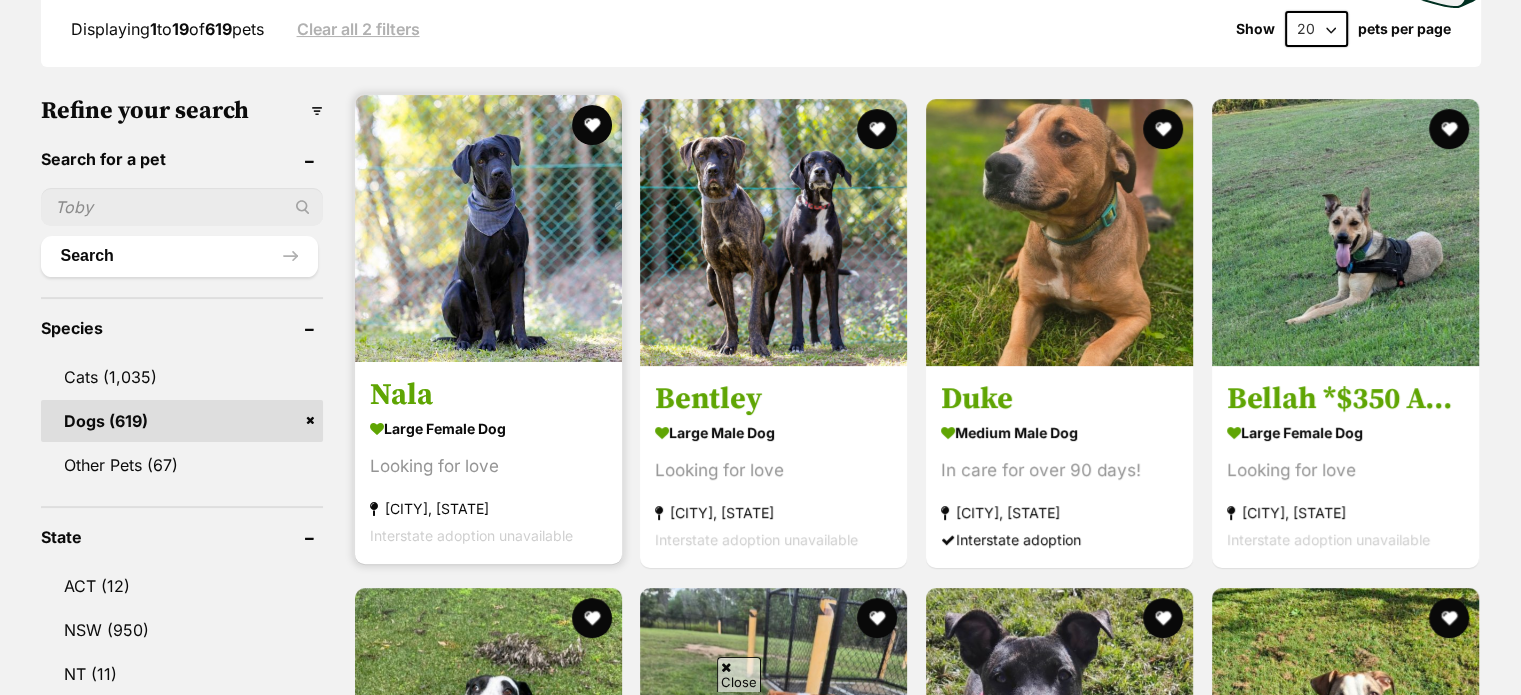 scroll, scrollTop: 540, scrollLeft: 0, axis: vertical 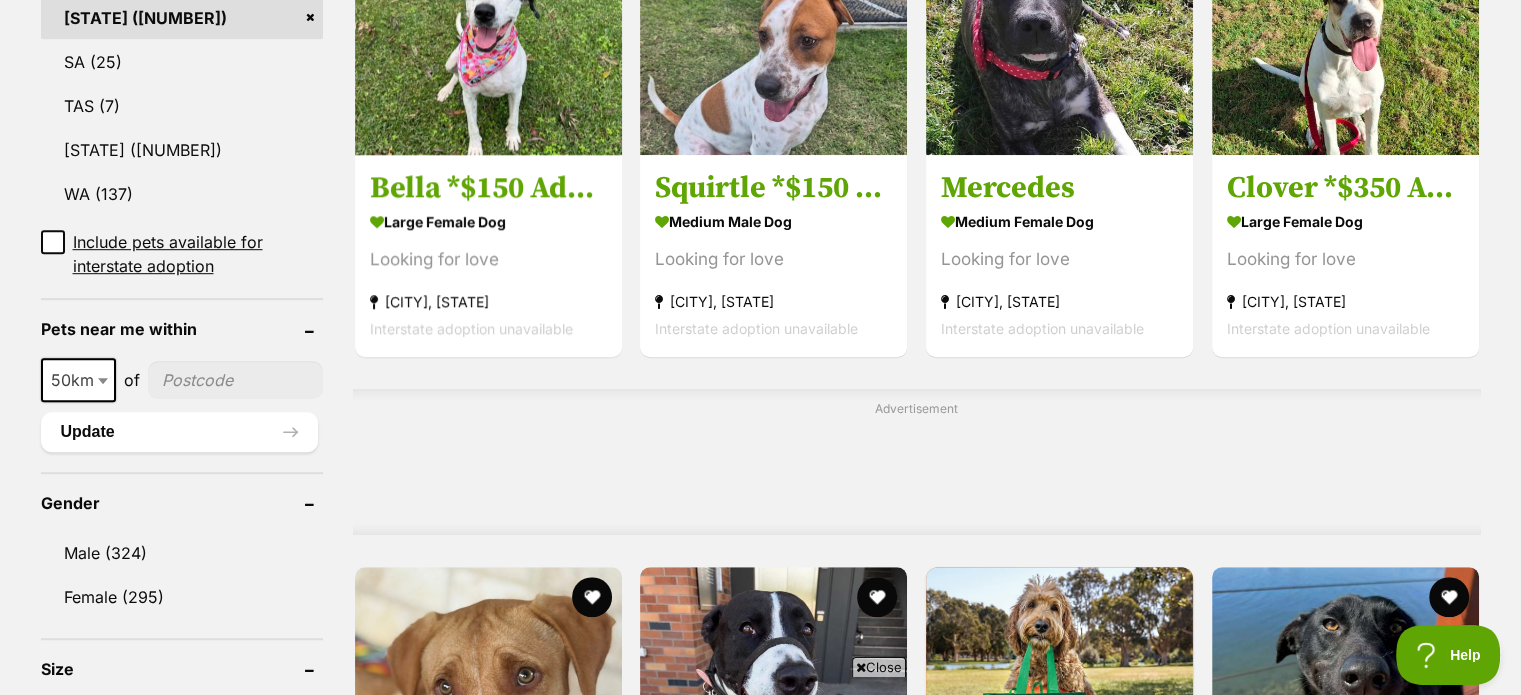 click at bounding box center [235, 380] 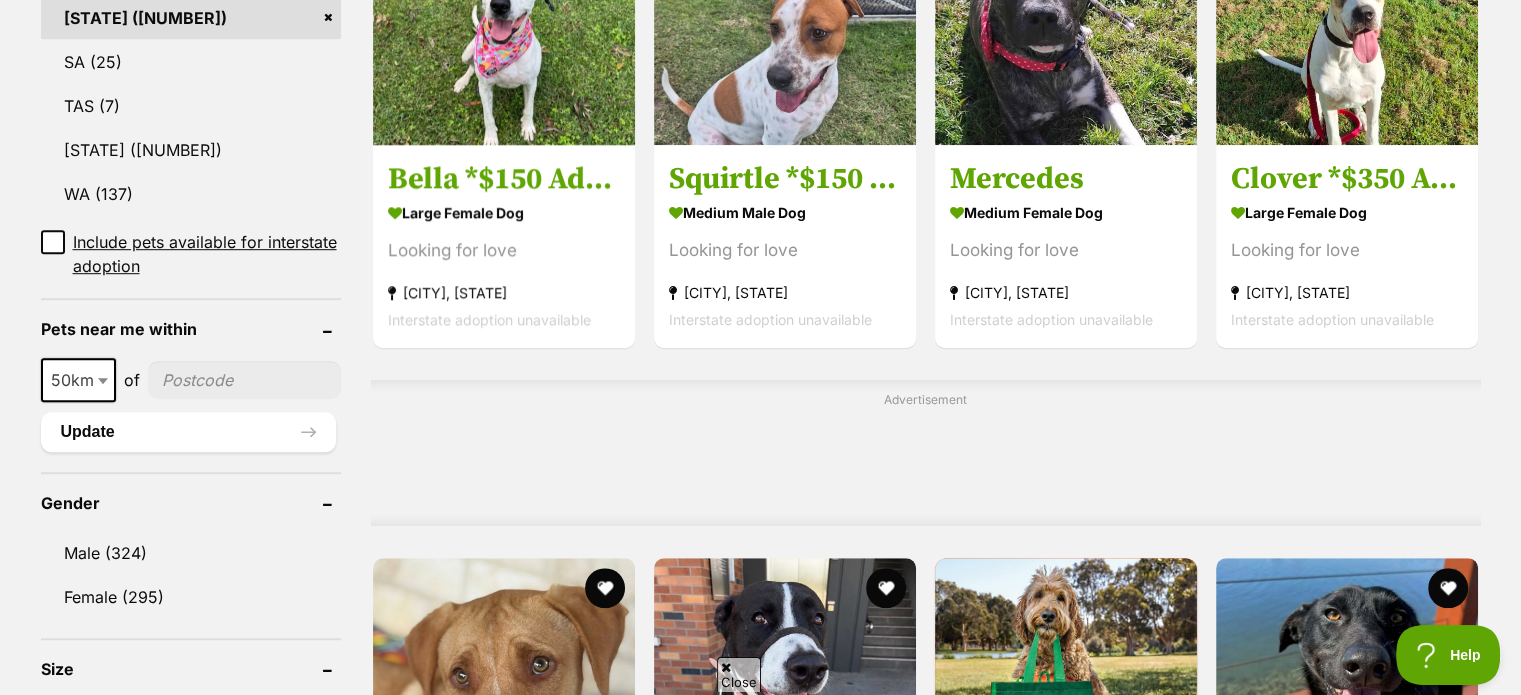 click at bounding box center (103, 381) 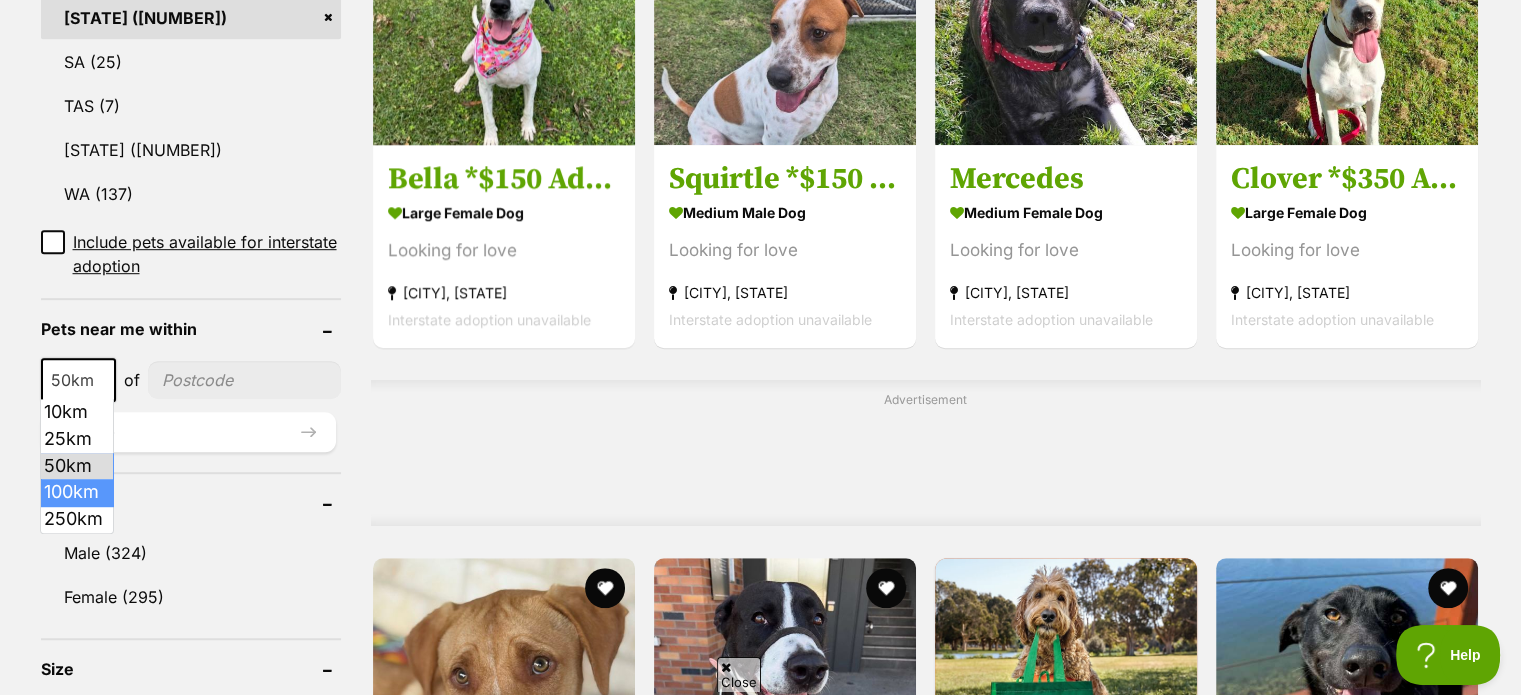 select on "100" 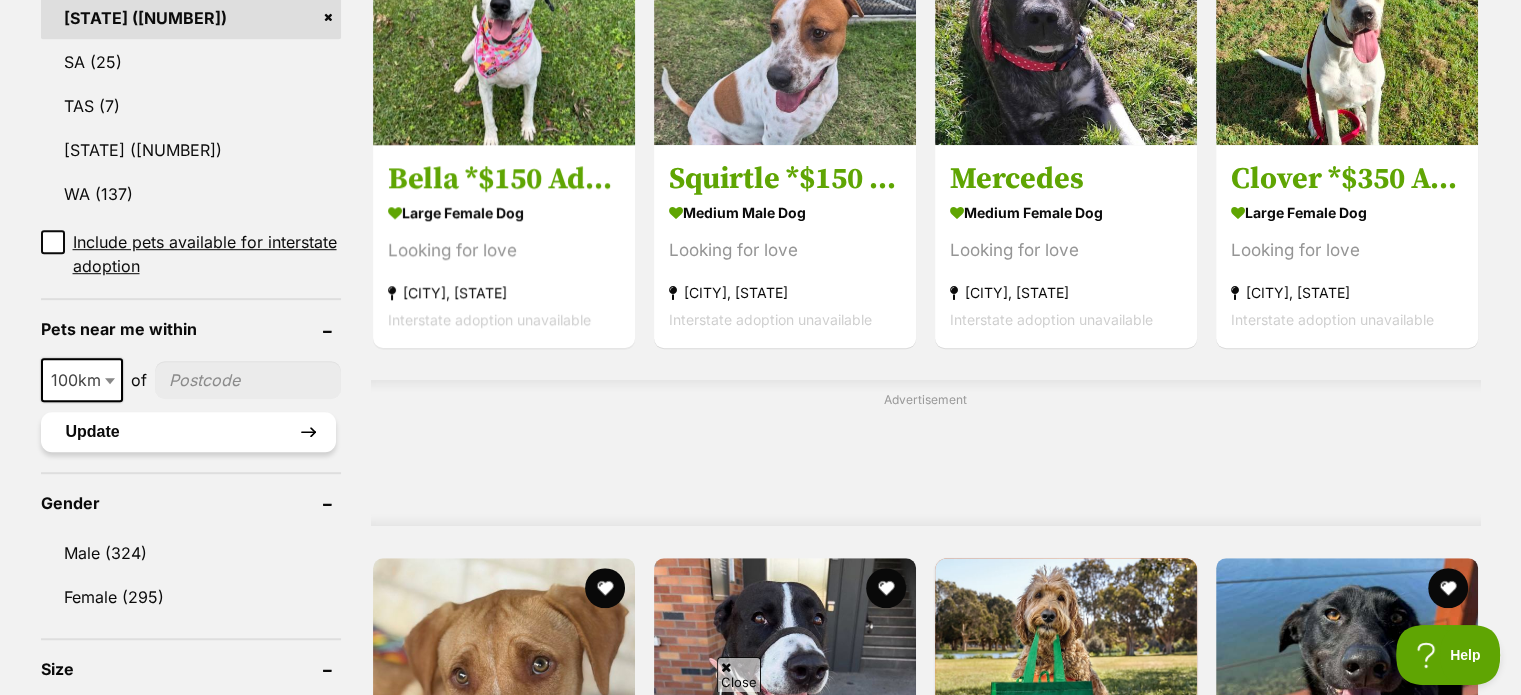 click on "Update" at bounding box center [188, 432] 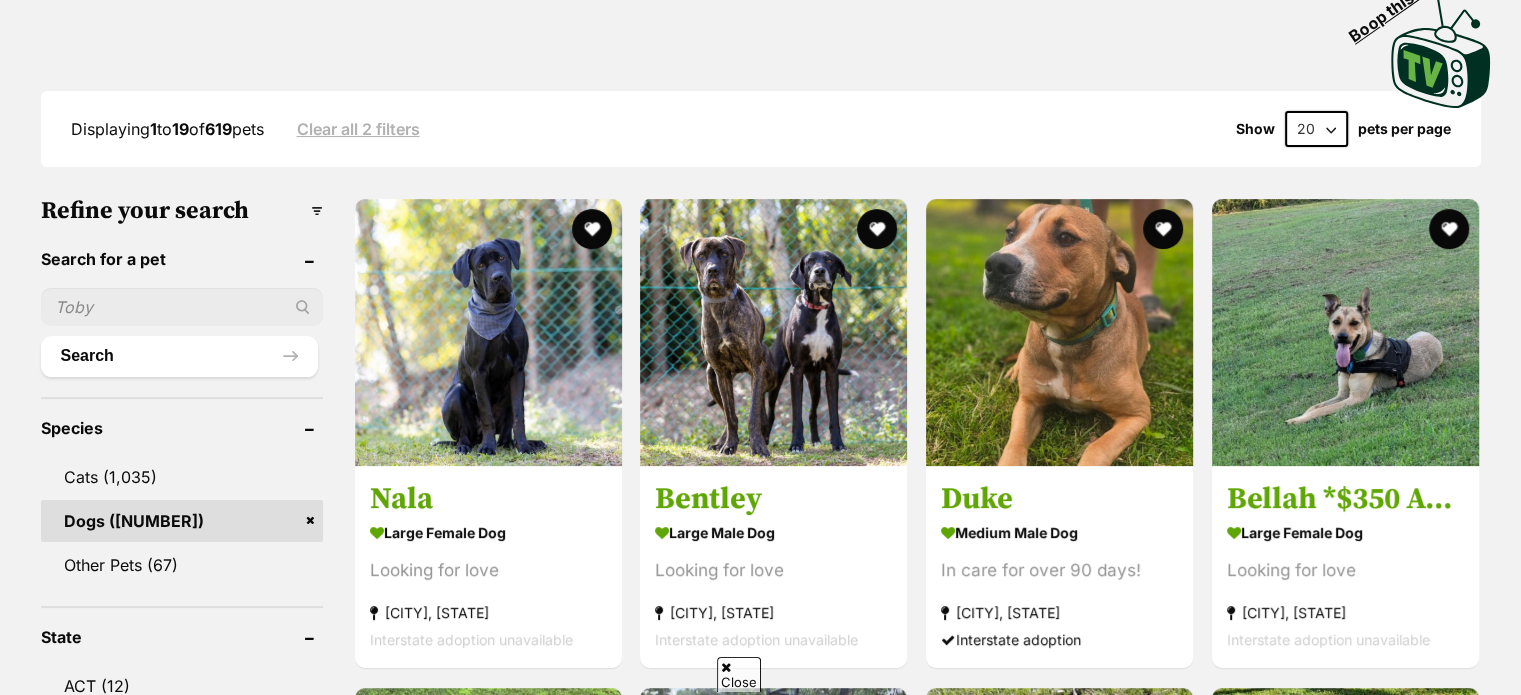 scroll, scrollTop: 400, scrollLeft: 0, axis: vertical 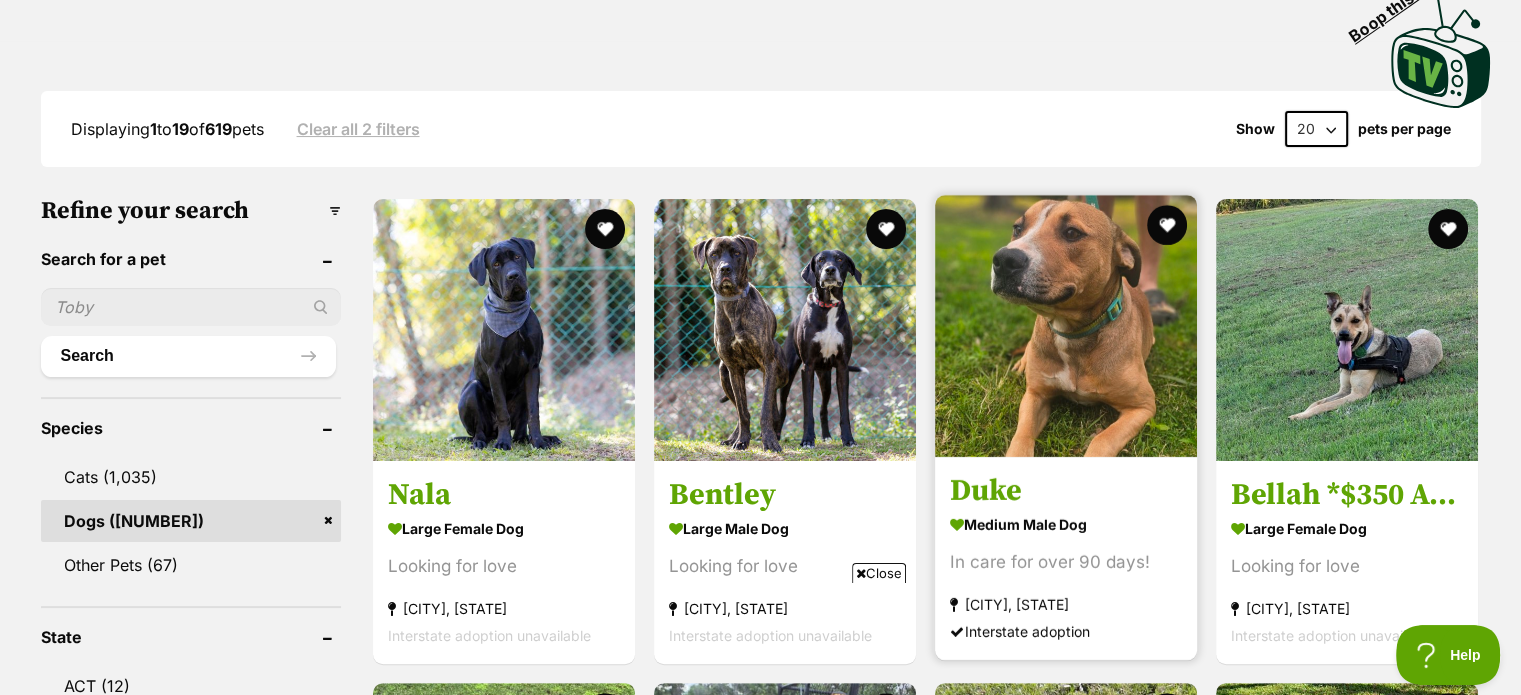 click at bounding box center (1066, 326) 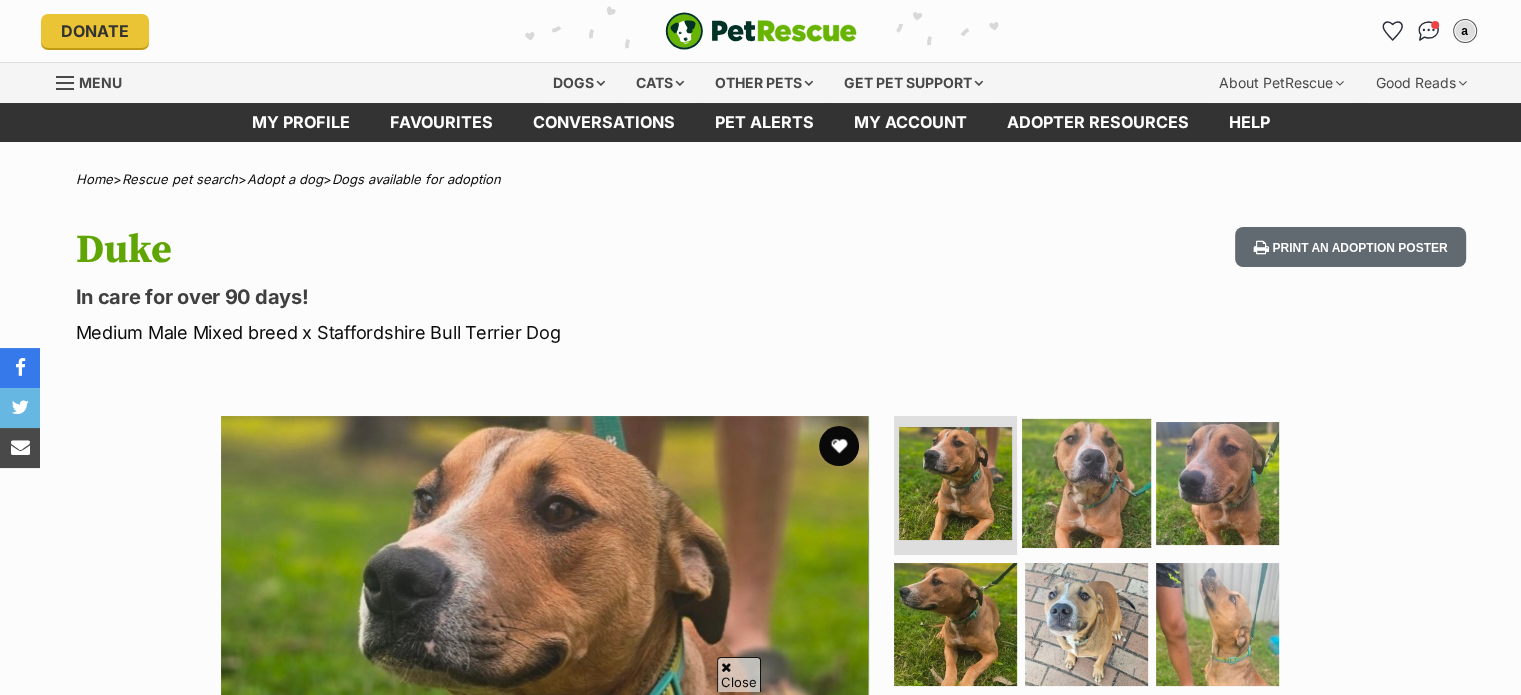 scroll, scrollTop: 100, scrollLeft: 0, axis: vertical 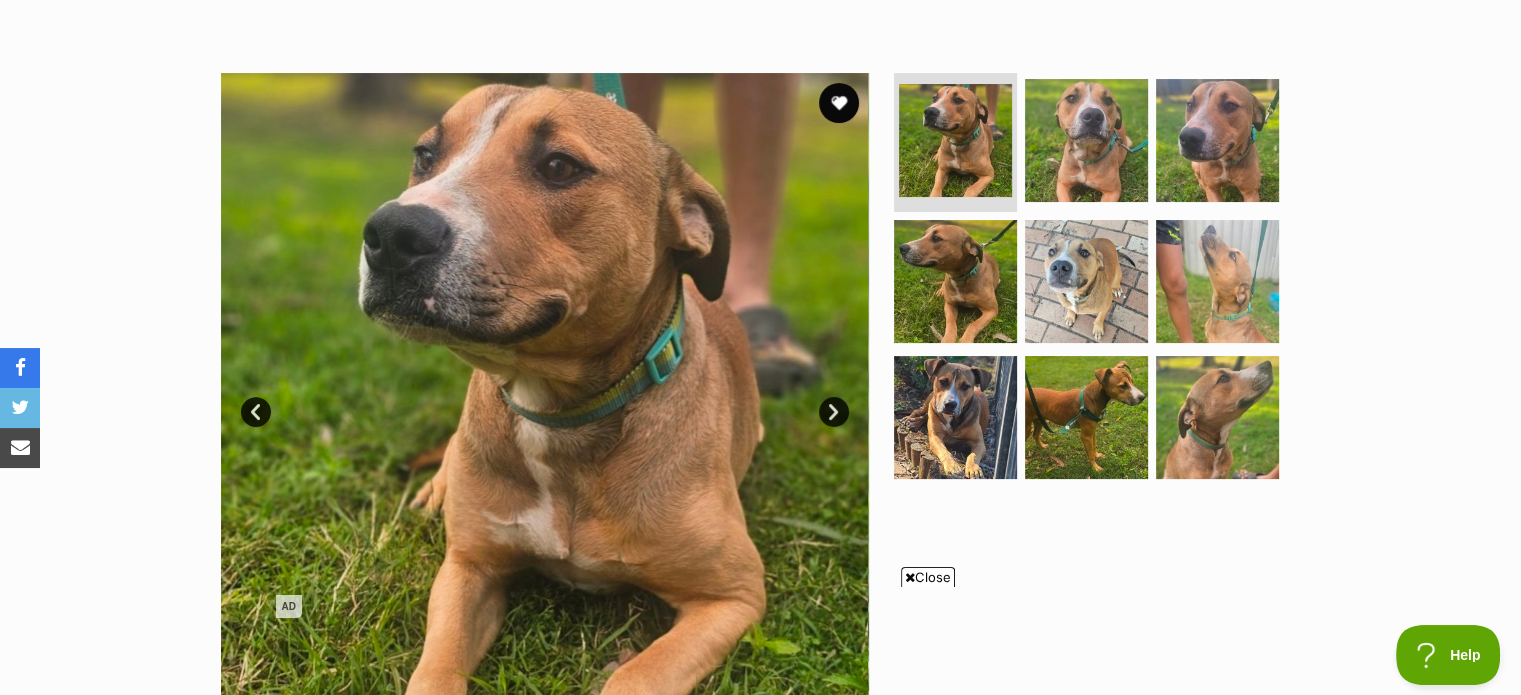 click on "Close" at bounding box center [928, 577] 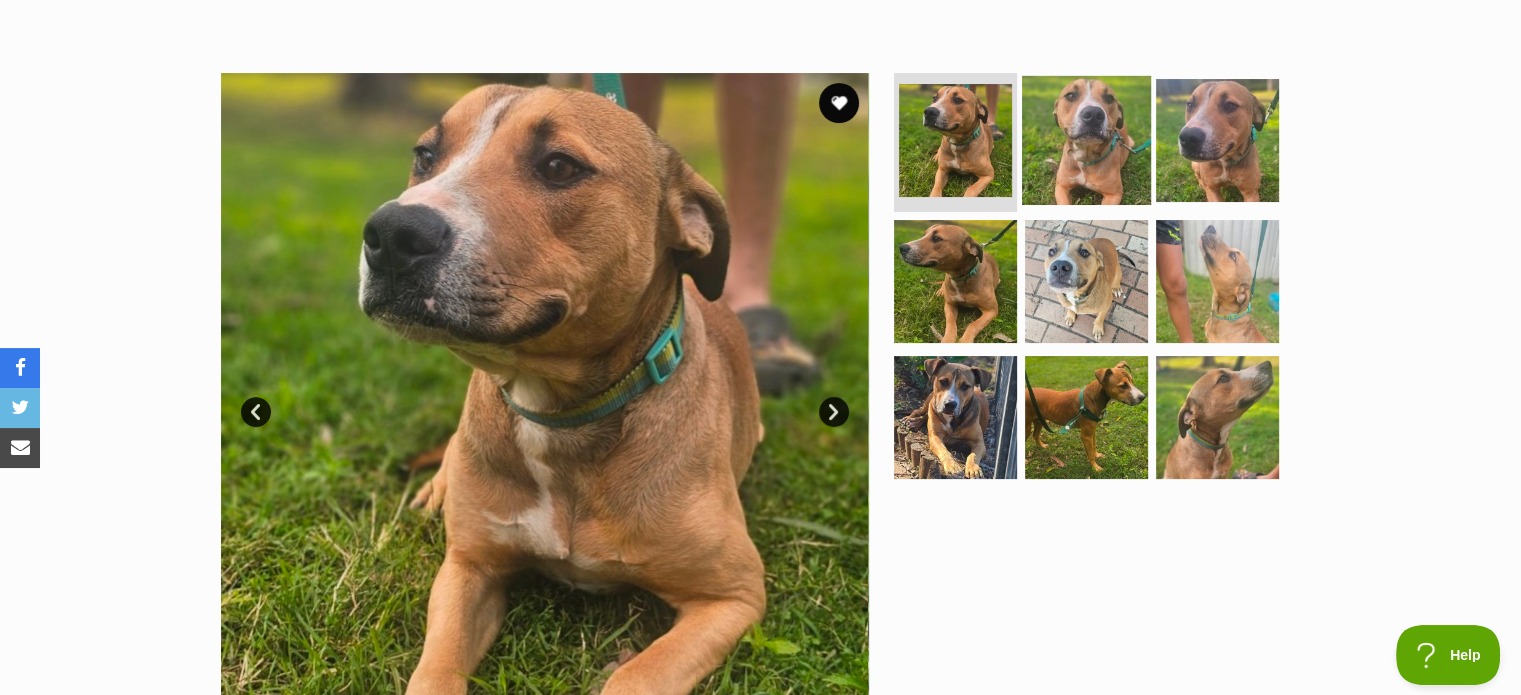 click at bounding box center (1086, 139) 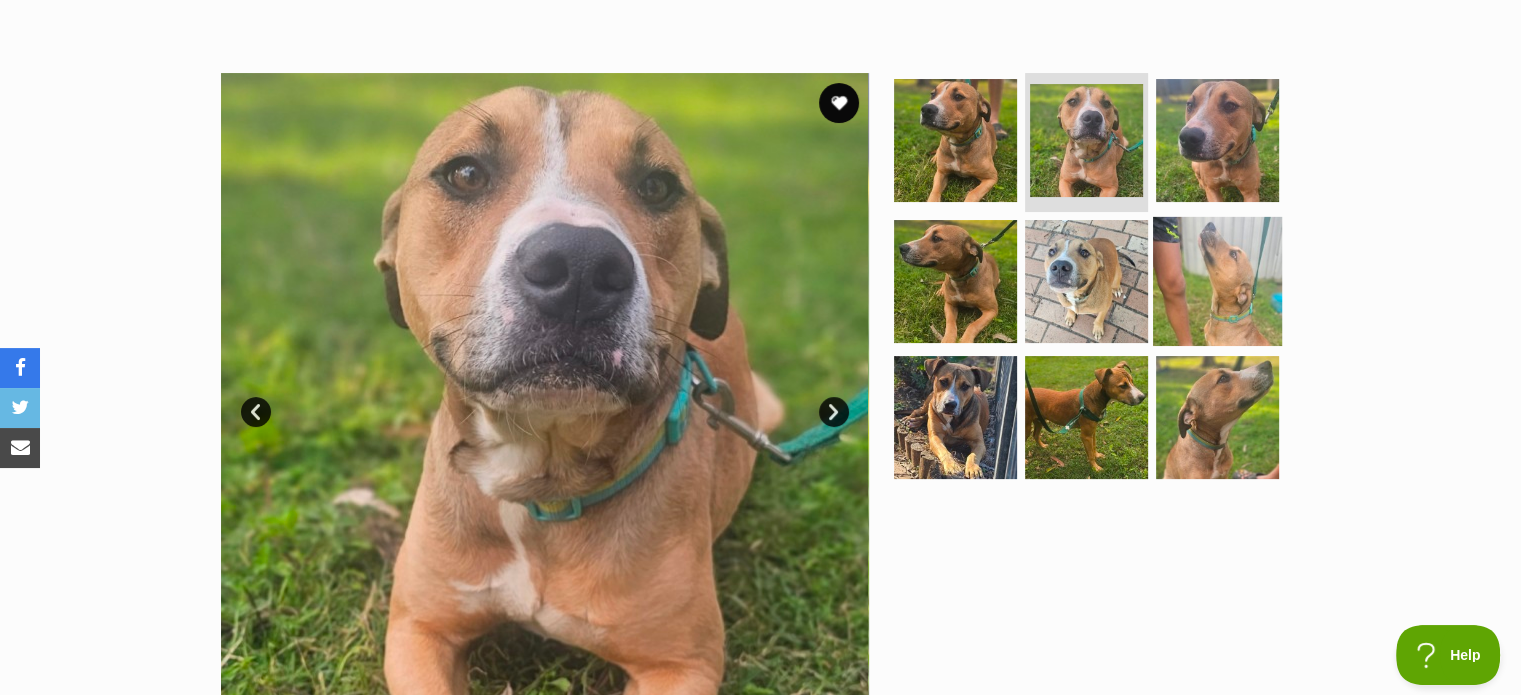 scroll, scrollTop: 0, scrollLeft: 0, axis: both 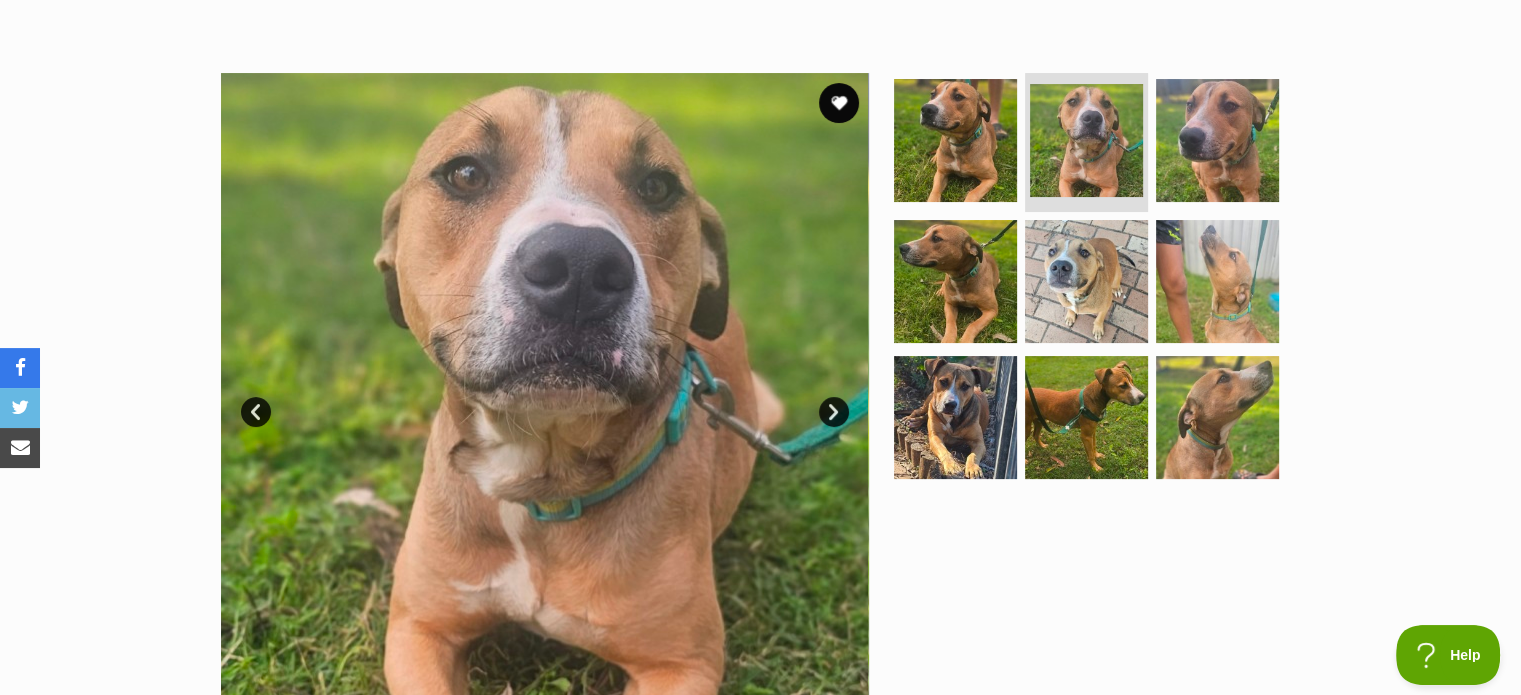 click on "Available
2
of 9 images
2
of 9 images
2
of 9 images
2
of 9 images
2
of 9 images
2
of 9 images
2
of 9 images
2
of 9 images
2
of 9 images
Next Prev 1 2 3 4 5 6 7 8 9" at bounding box center [760, 382] 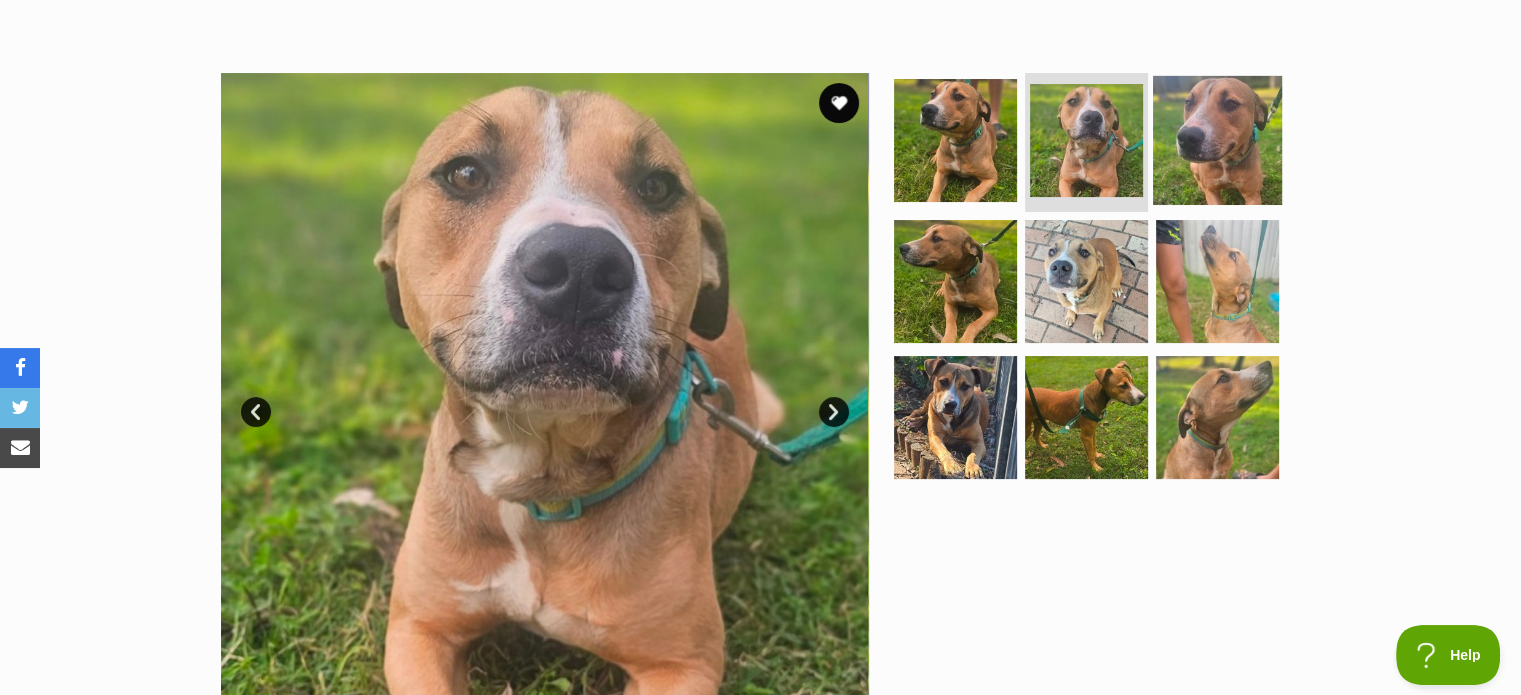 click at bounding box center [1217, 139] 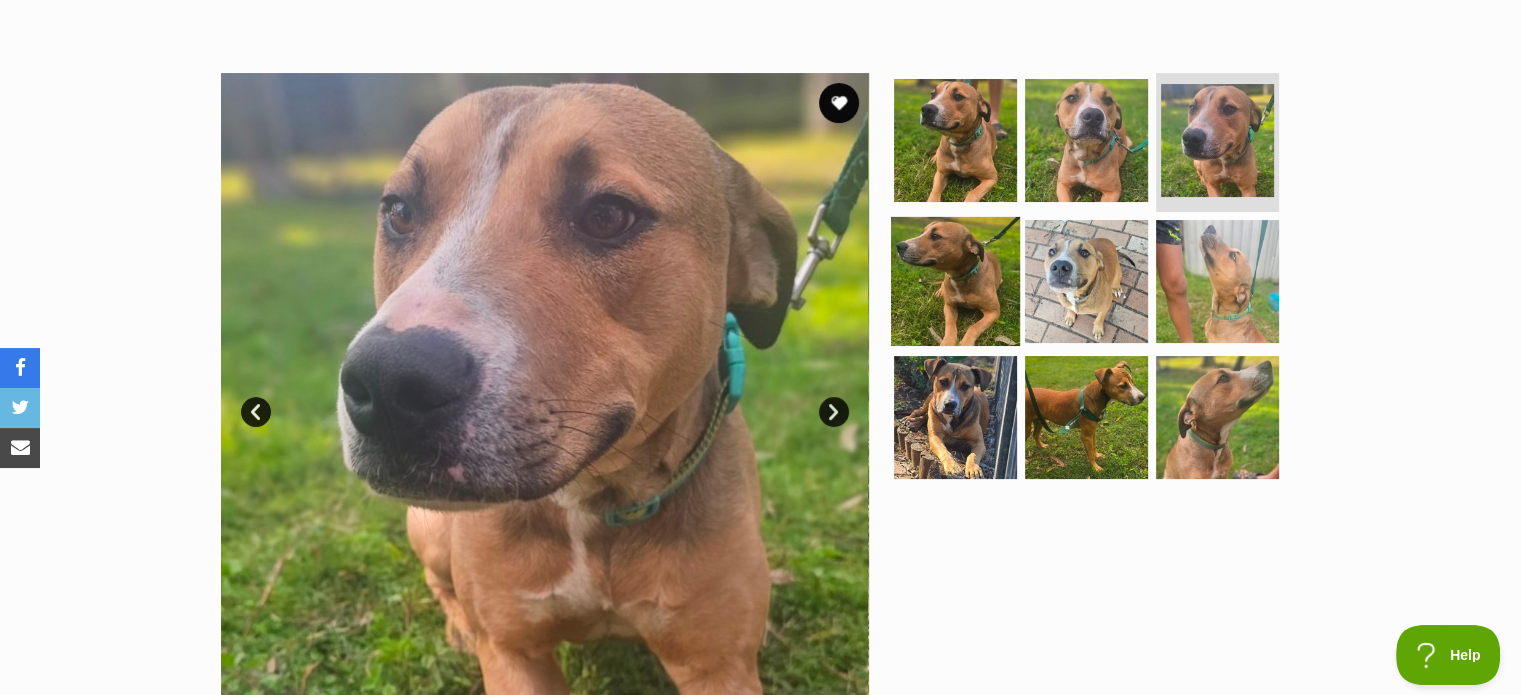 click at bounding box center [955, 281] 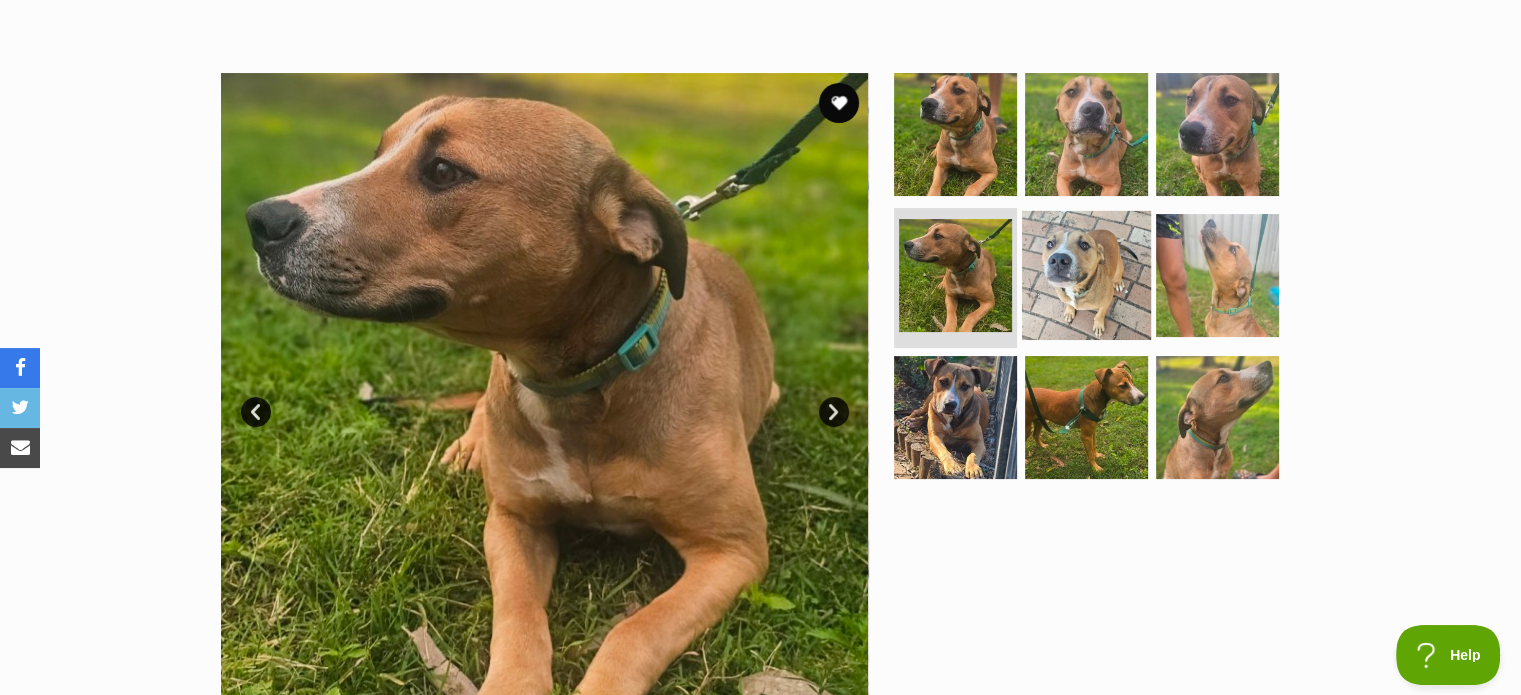 click at bounding box center [1086, 275] 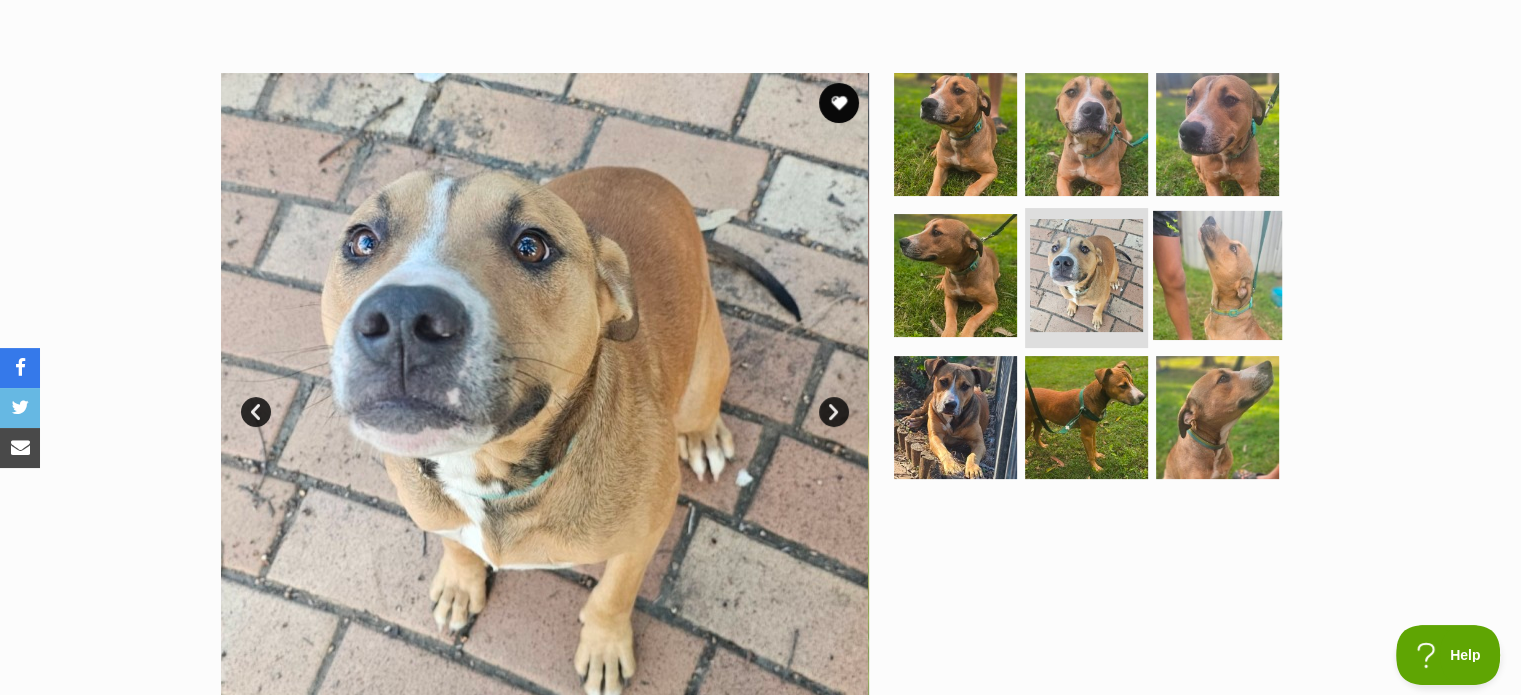 click at bounding box center [1217, 275] 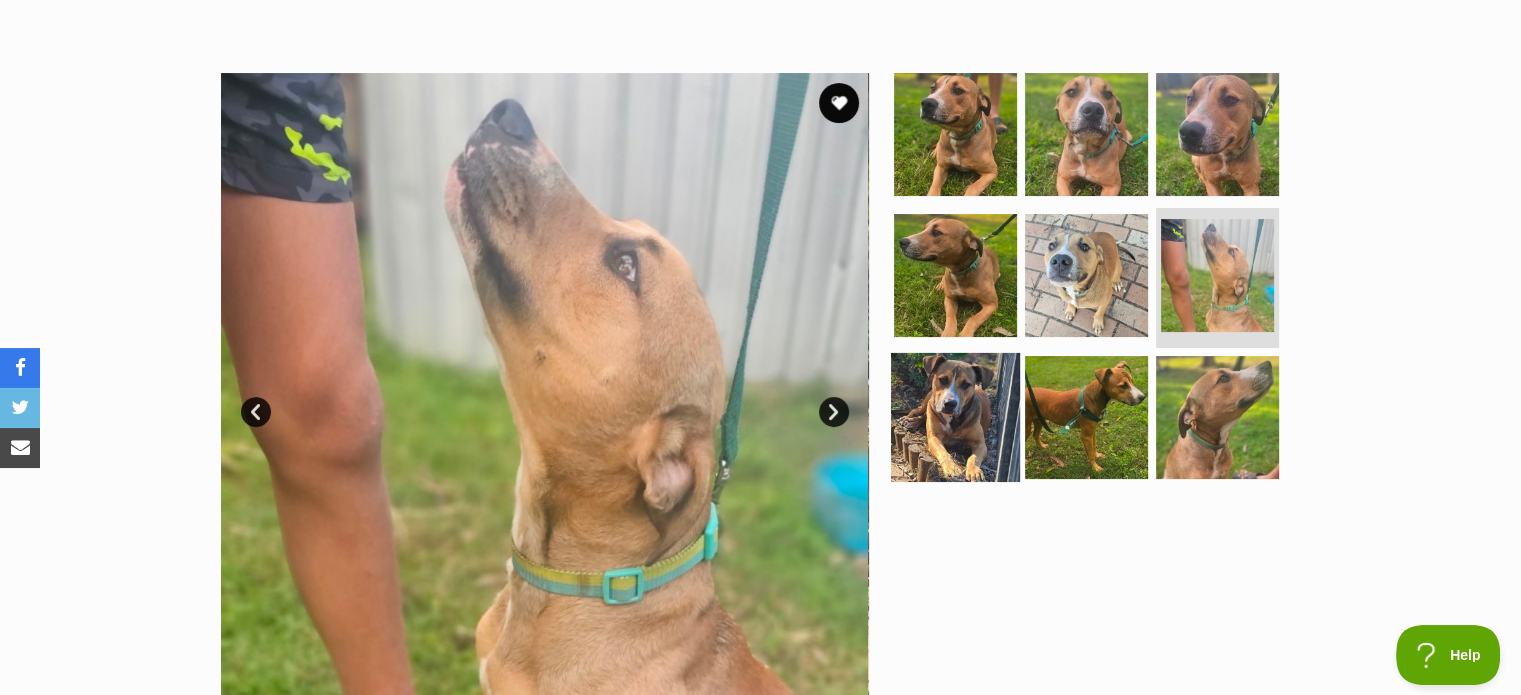 click at bounding box center [955, 417] 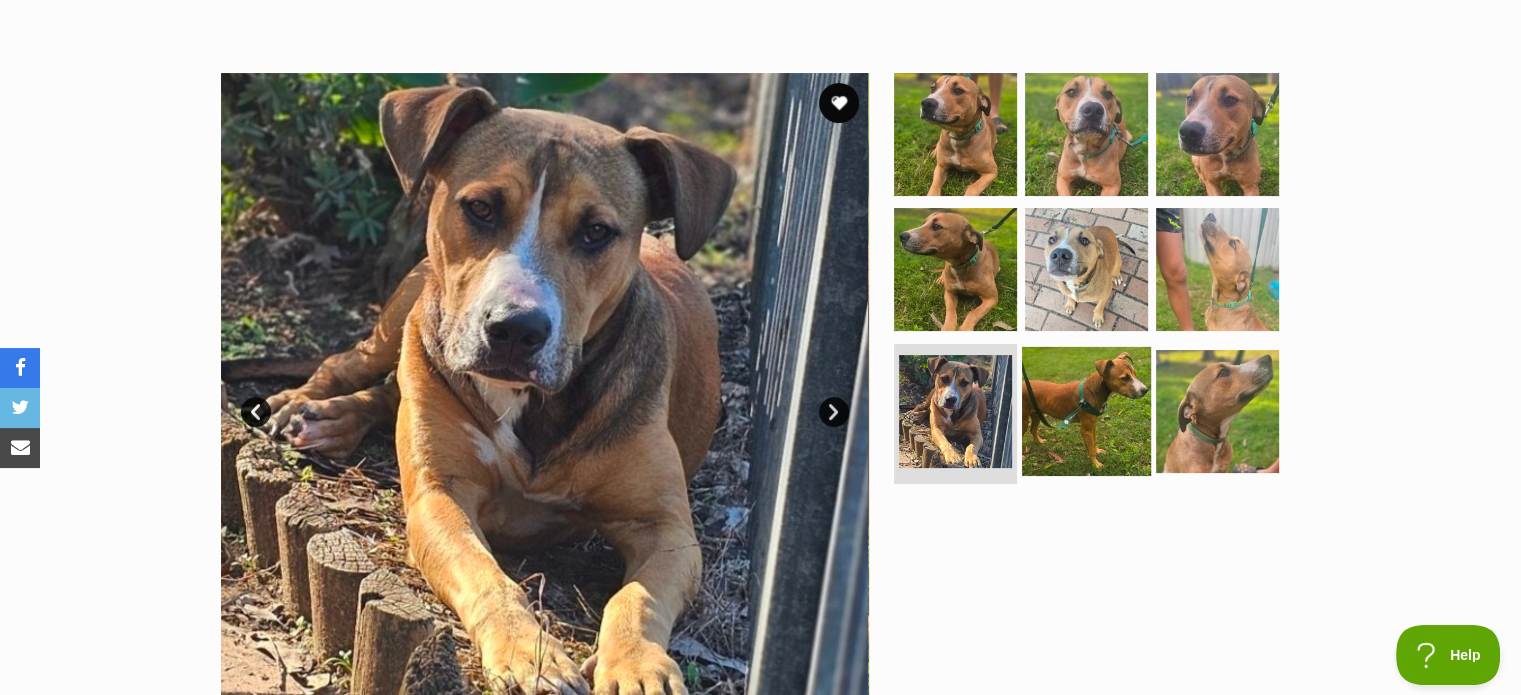 click at bounding box center (1086, 411) 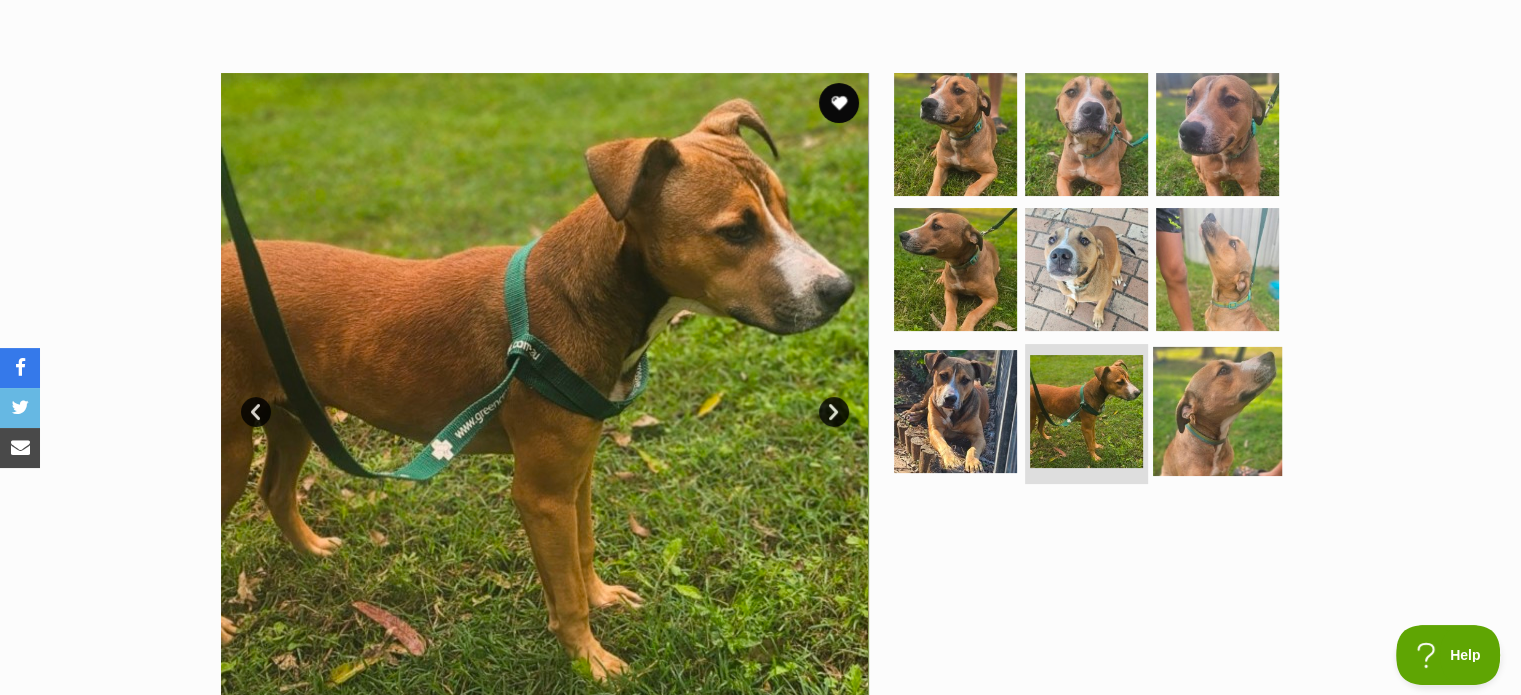 click at bounding box center [1217, 411] 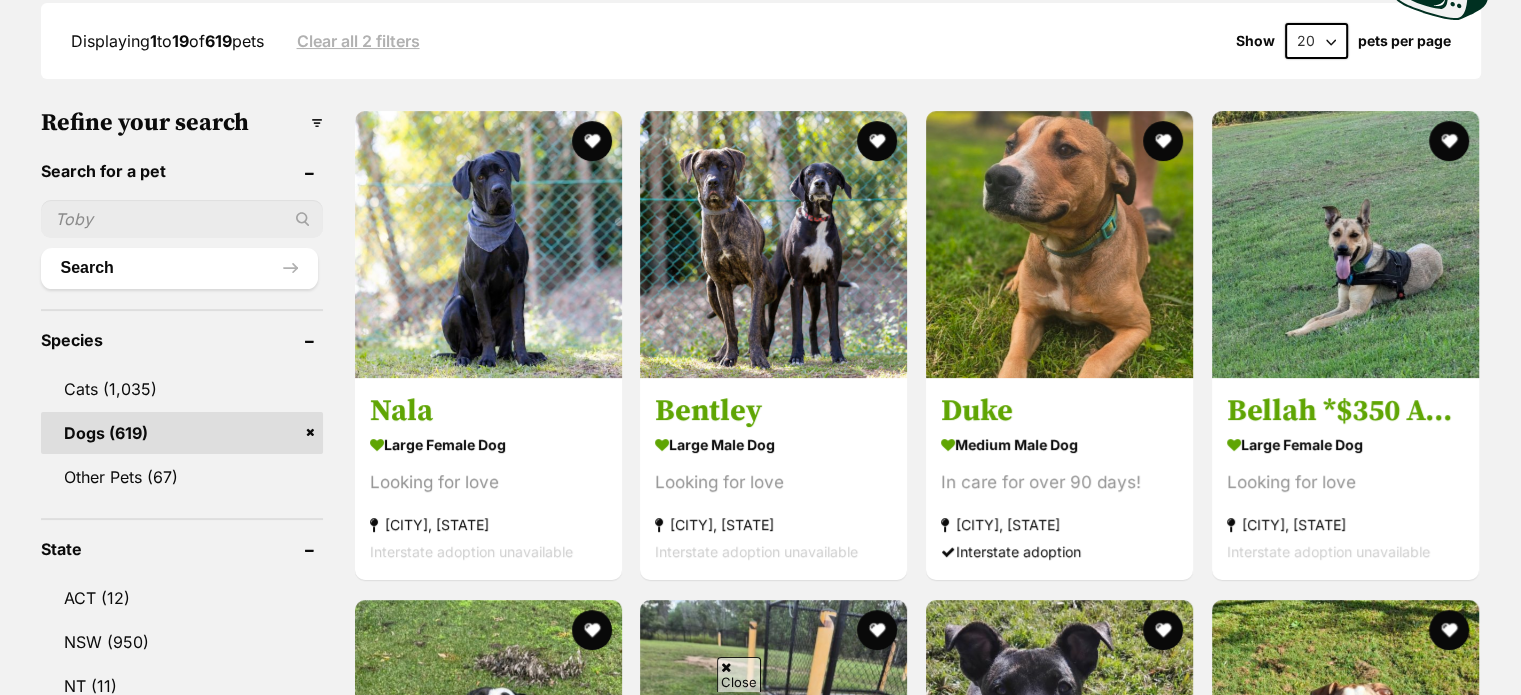 scroll, scrollTop: 488, scrollLeft: 0, axis: vertical 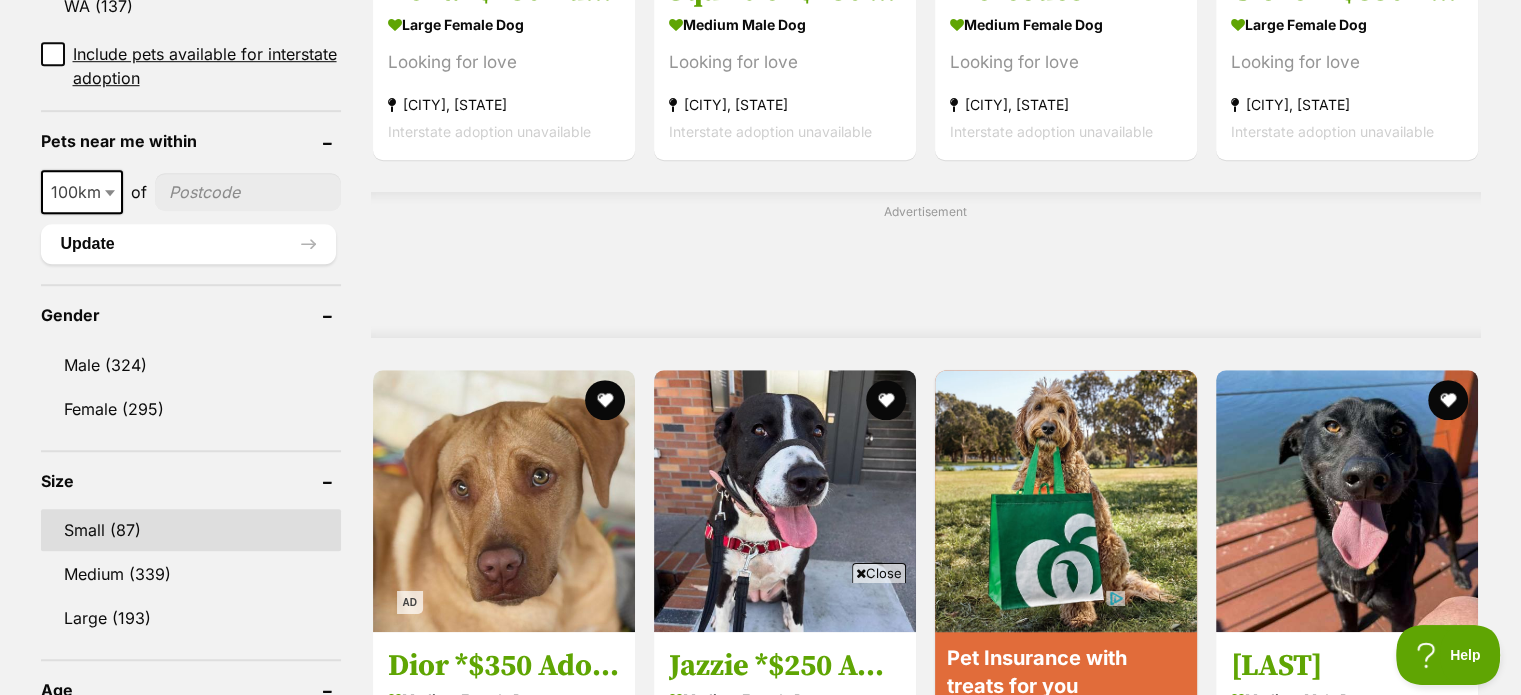click on "Small (87)" at bounding box center [191, 530] 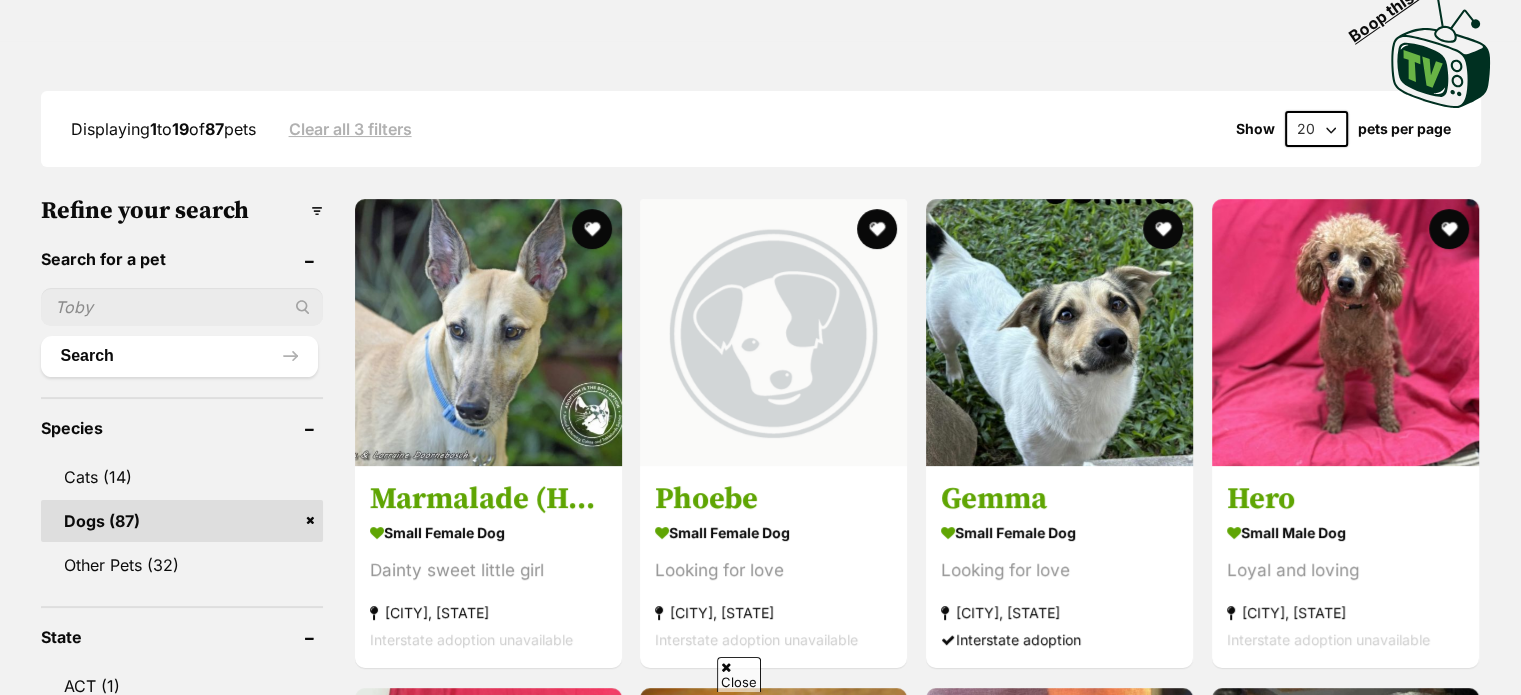 scroll, scrollTop: 400, scrollLeft: 0, axis: vertical 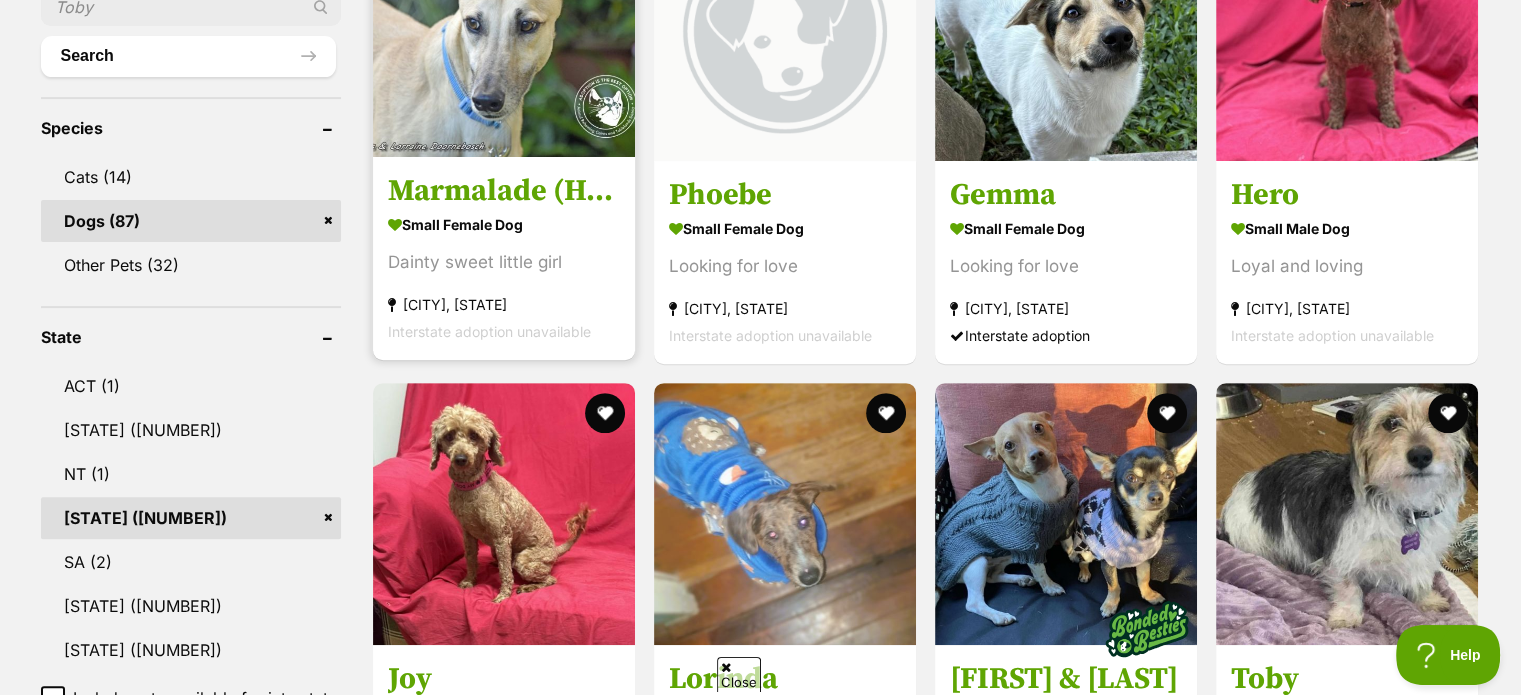 click at bounding box center [504, 26] 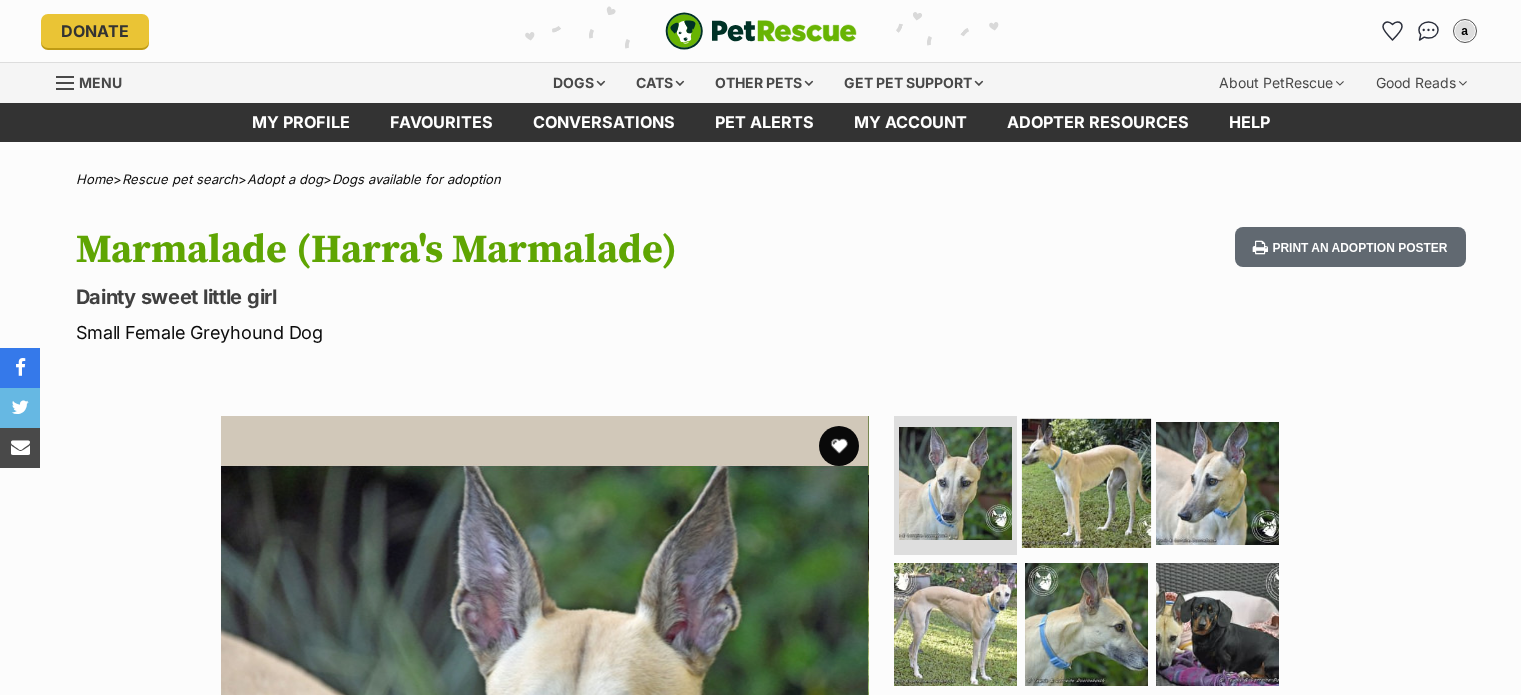 scroll, scrollTop: 0, scrollLeft: 0, axis: both 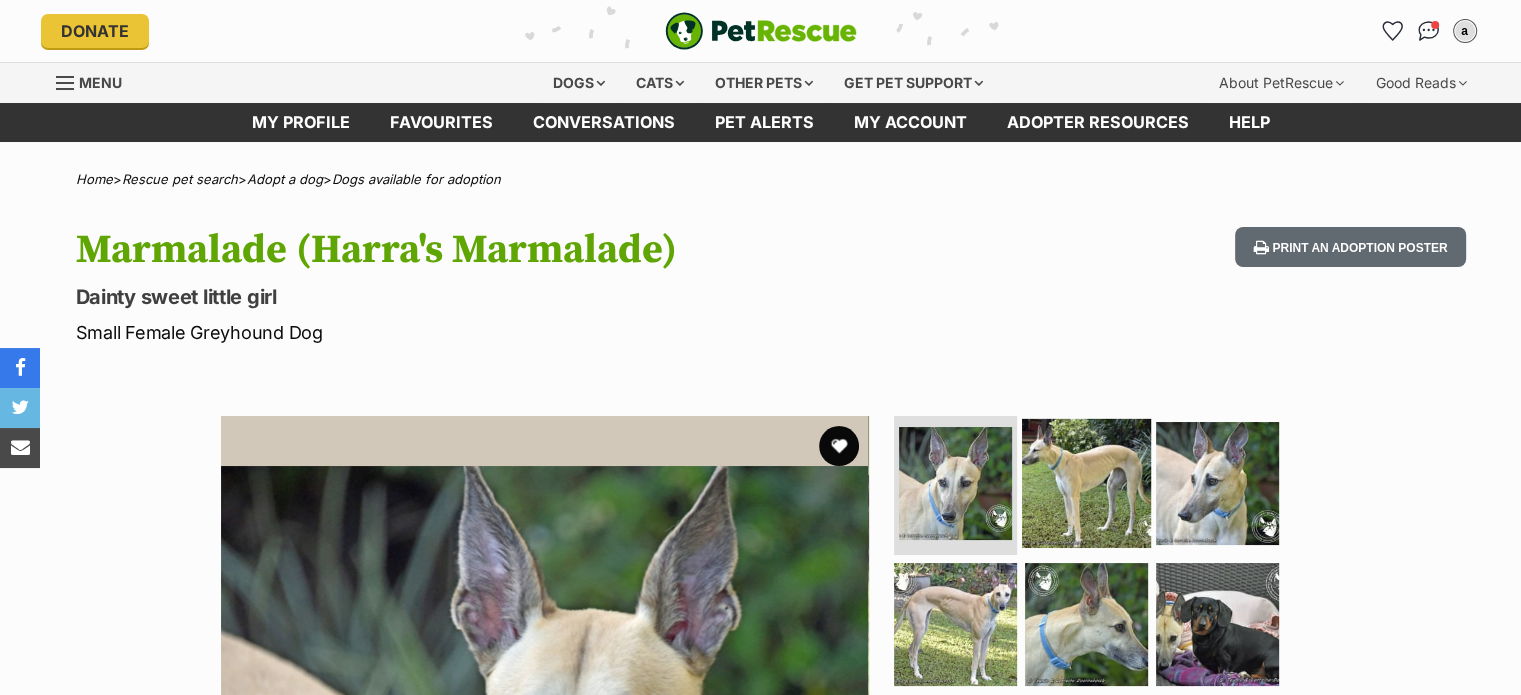 click at bounding box center (1086, 482) 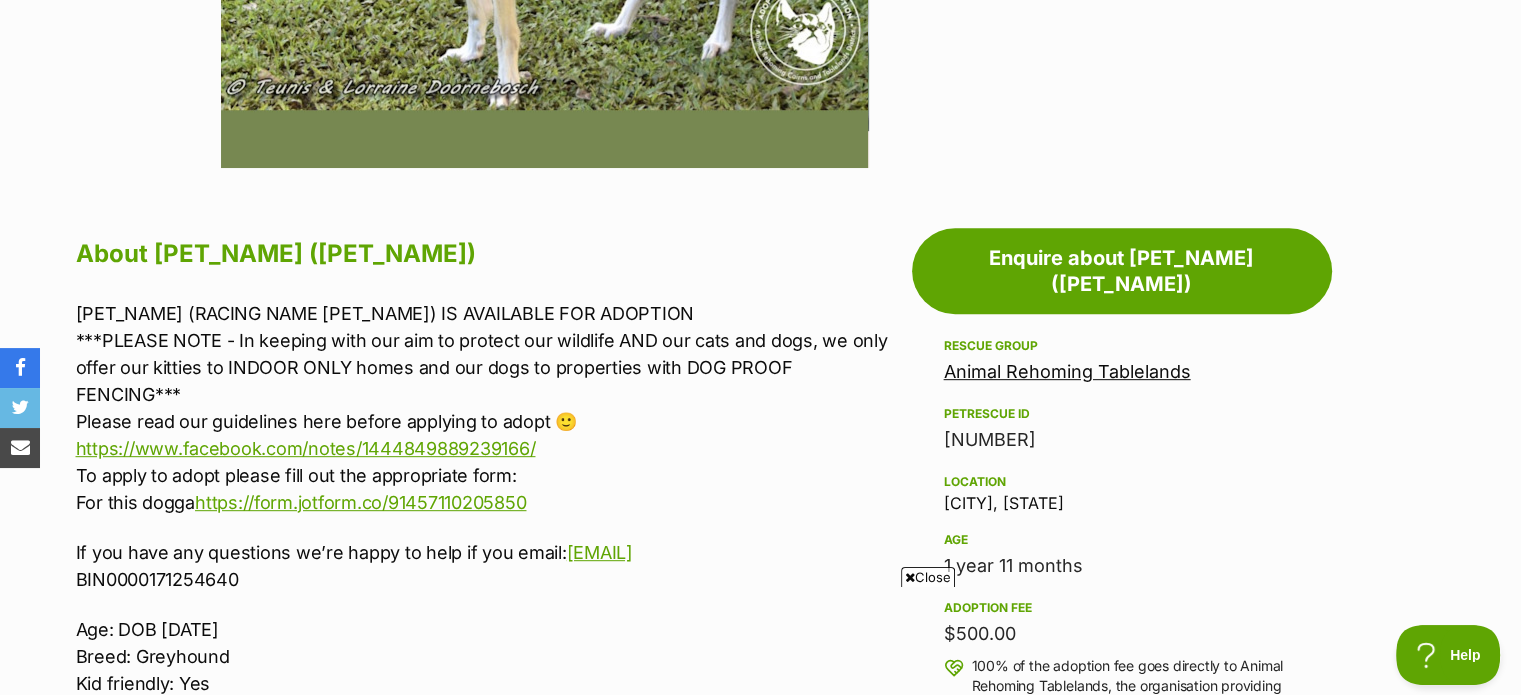 scroll, scrollTop: 1000, scrollLeft: 0, axis: vertical 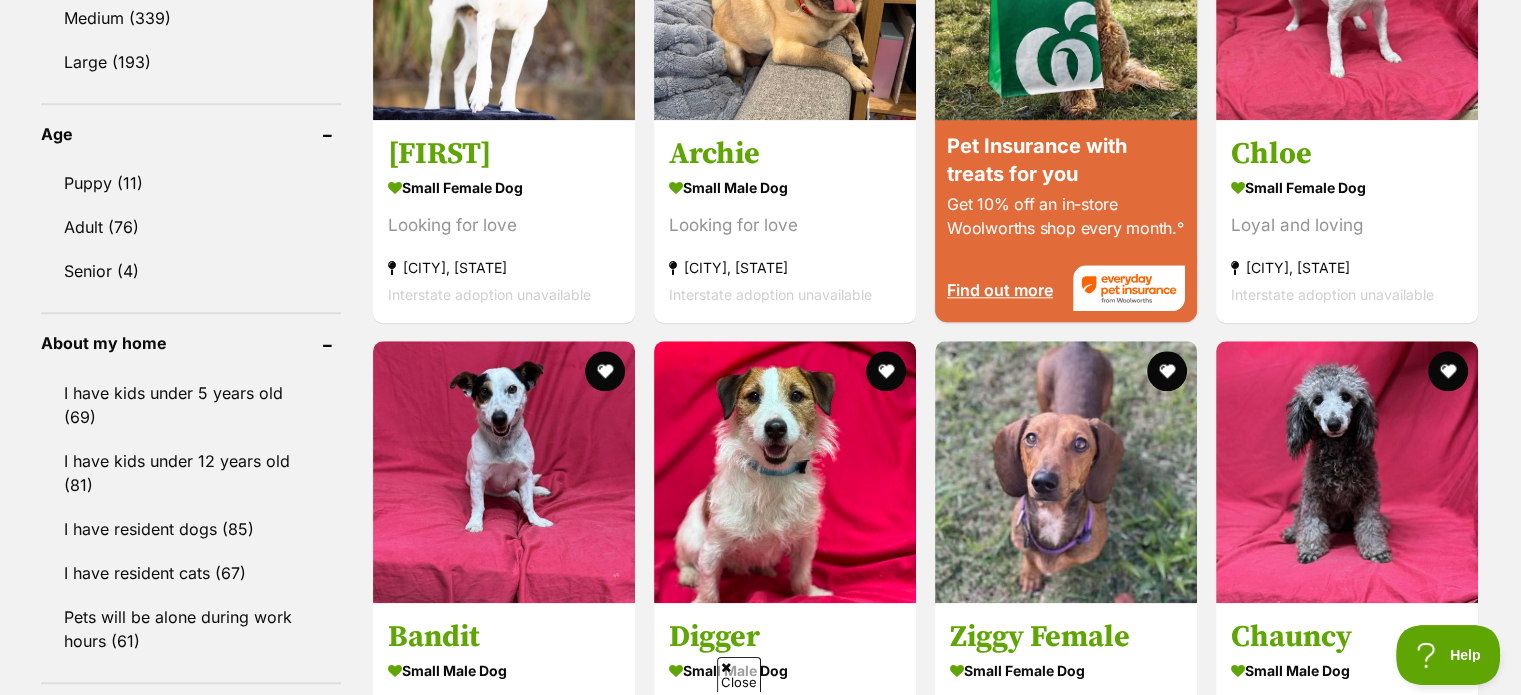 click on "Displaying  1  to  19  of  87  pets
Clear all 3 filters
Show 20 40 60 pets per page
Visit PetRescue TV (external site)
Boop this!
Refine your search
Search for a pet
Search
Species
Cats (14)
Dogs (87)
Other Pets (32)
State
ACT (1)
NSW ([NUMBER])
NT (1)
QLD ([NUMBER])
SA (2)
VIC ([NUMBER])
WA ([NUMBER])
Include pets available for interstate adoption
Pets near me within
10km
25km
50km
100km
250km
100km
of
Update
Gender
Male ([NUMBER])
Female ([NUMBER])
Size
Small ([NUMBER])
Medium ([NUMBER])
Large ([NUMBER])
Age
Puppy ([NUMBER])
Adult ([NUMBER])
Senior ([NUMBER])
About my home
I have kids under 5 years old ([NUMBER])
I have resident dogs ([NUMBER])" at bounding box center [760, 375] 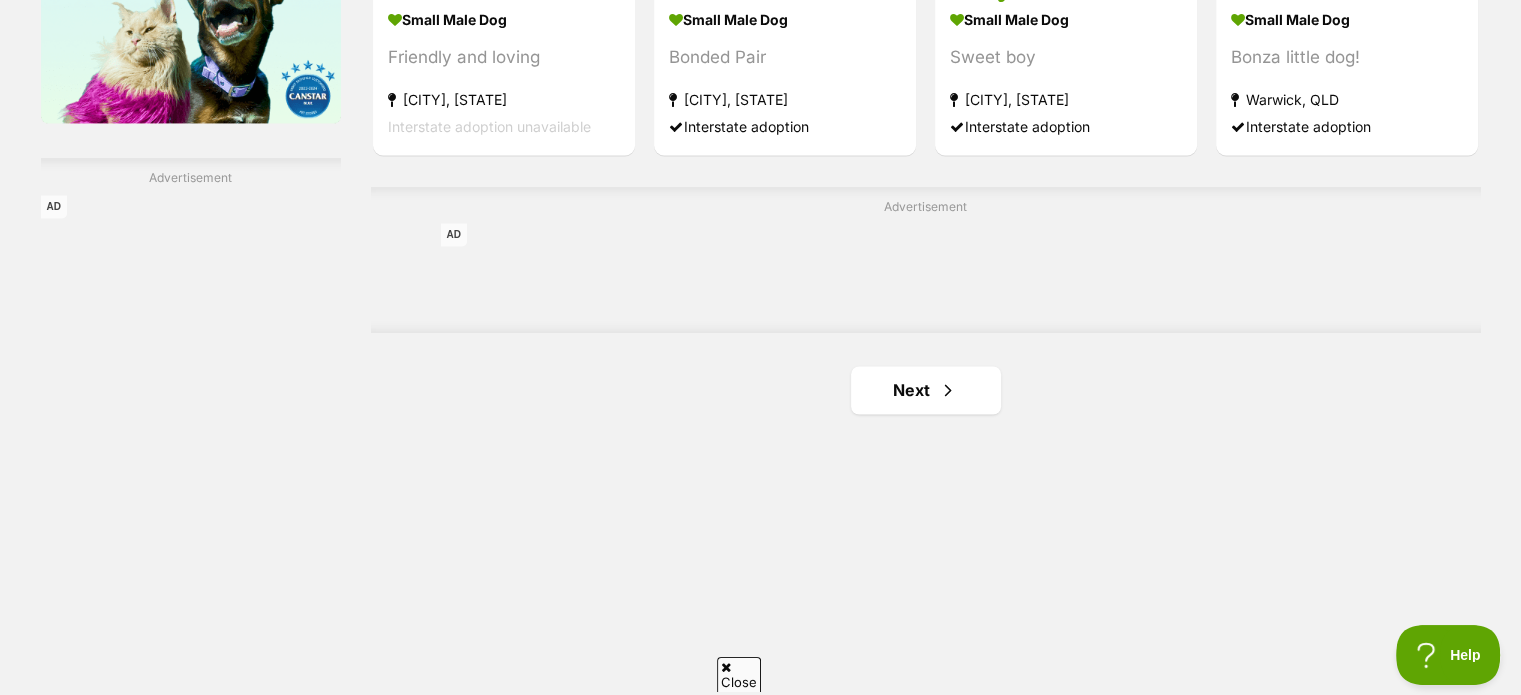 scroll, scrollTop: 3300, scrollLeft: 0, axis: vertical 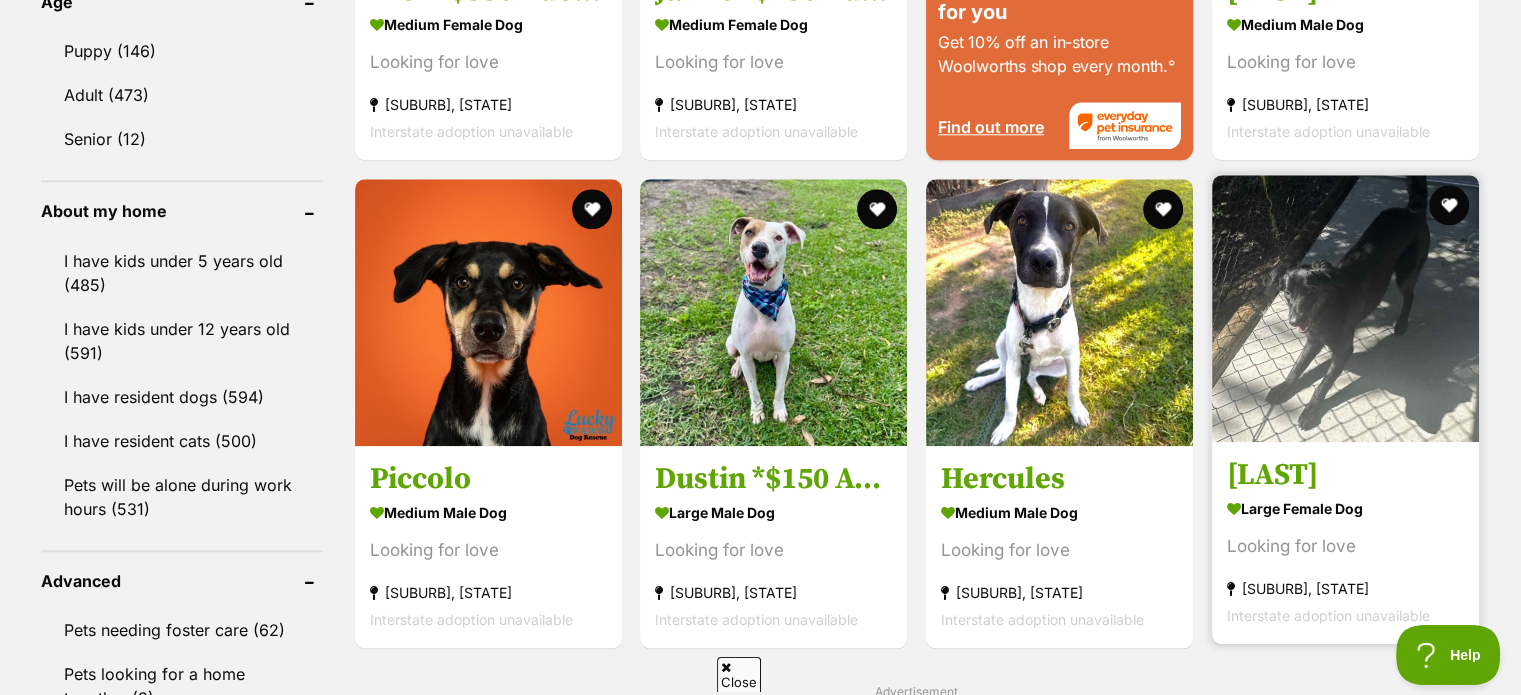 click at bounding box center [1345, 308] 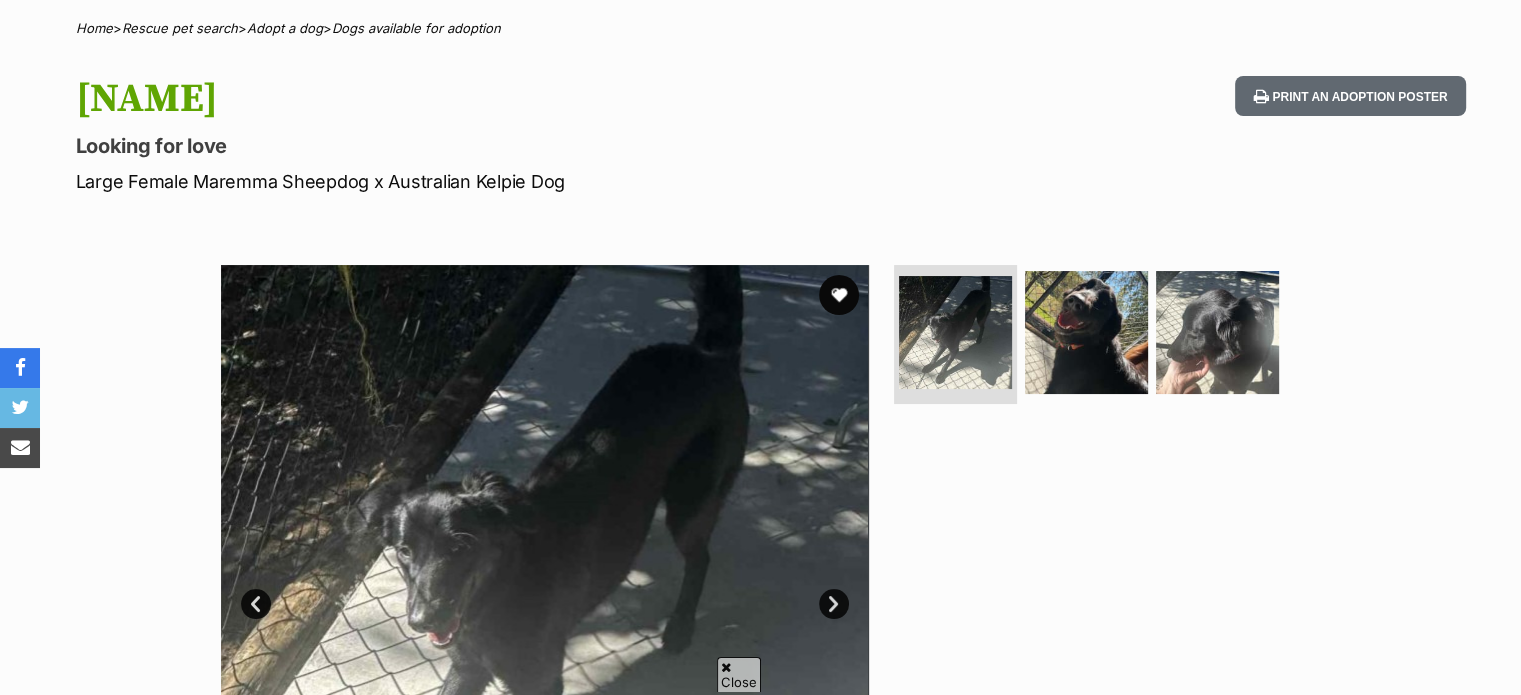 scroll, scrollTop: 200, scrollLeft: 0, axis: vertical 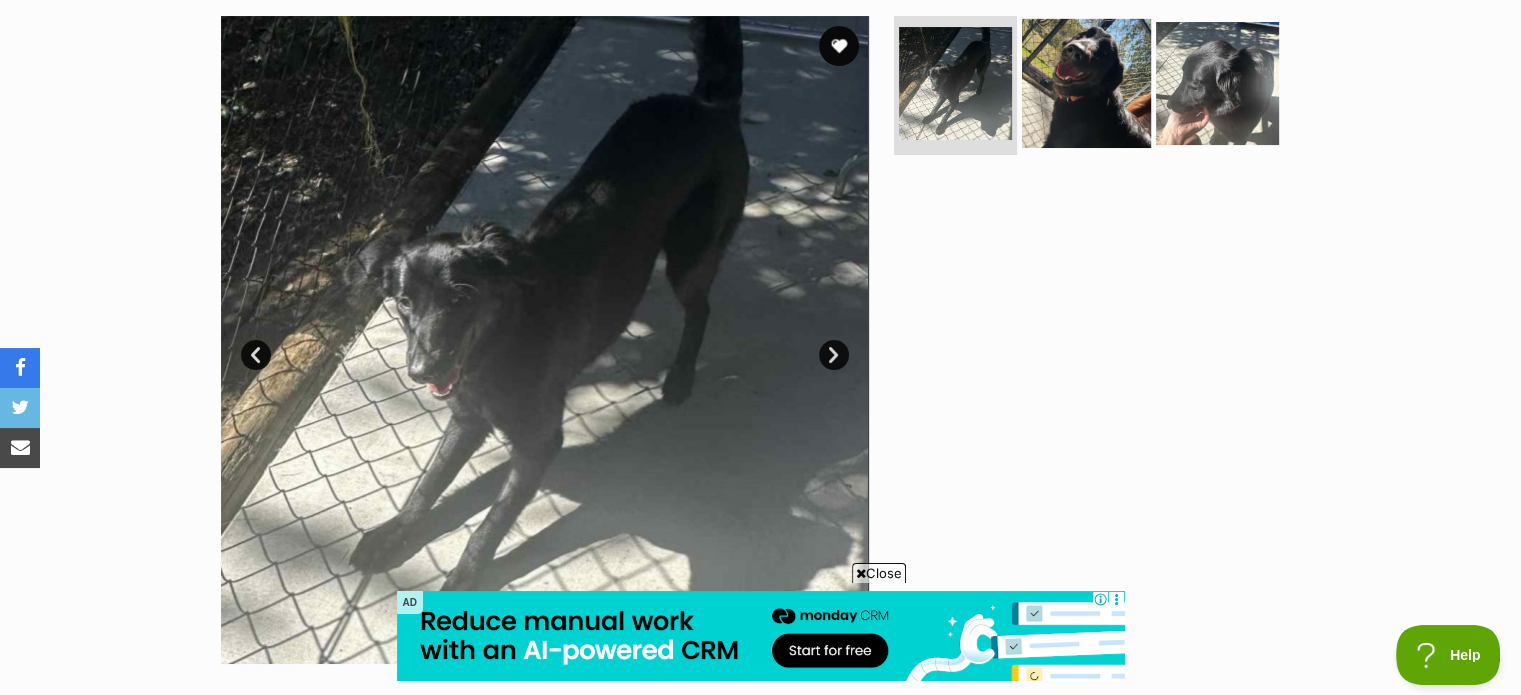 click at bounding box center [1086, 82] 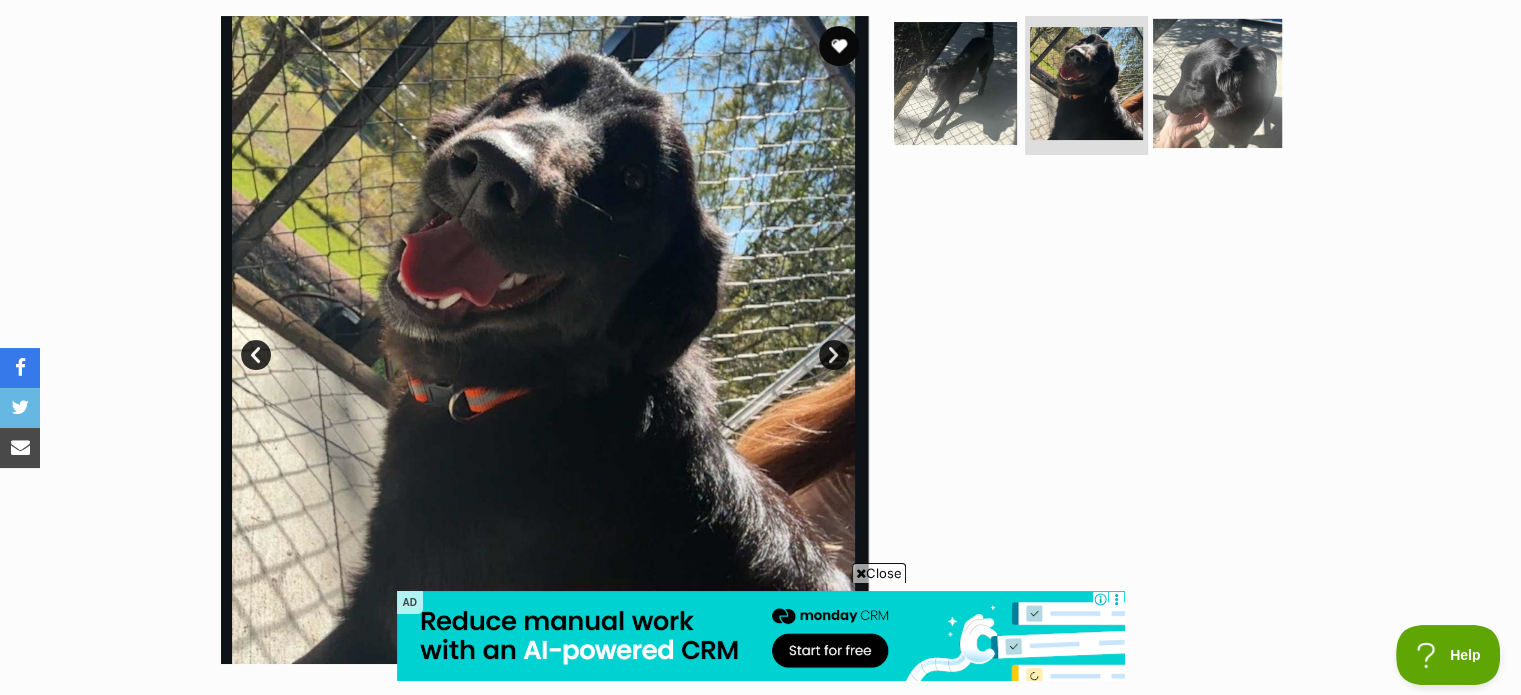 click at bounding box center (1217, 82) 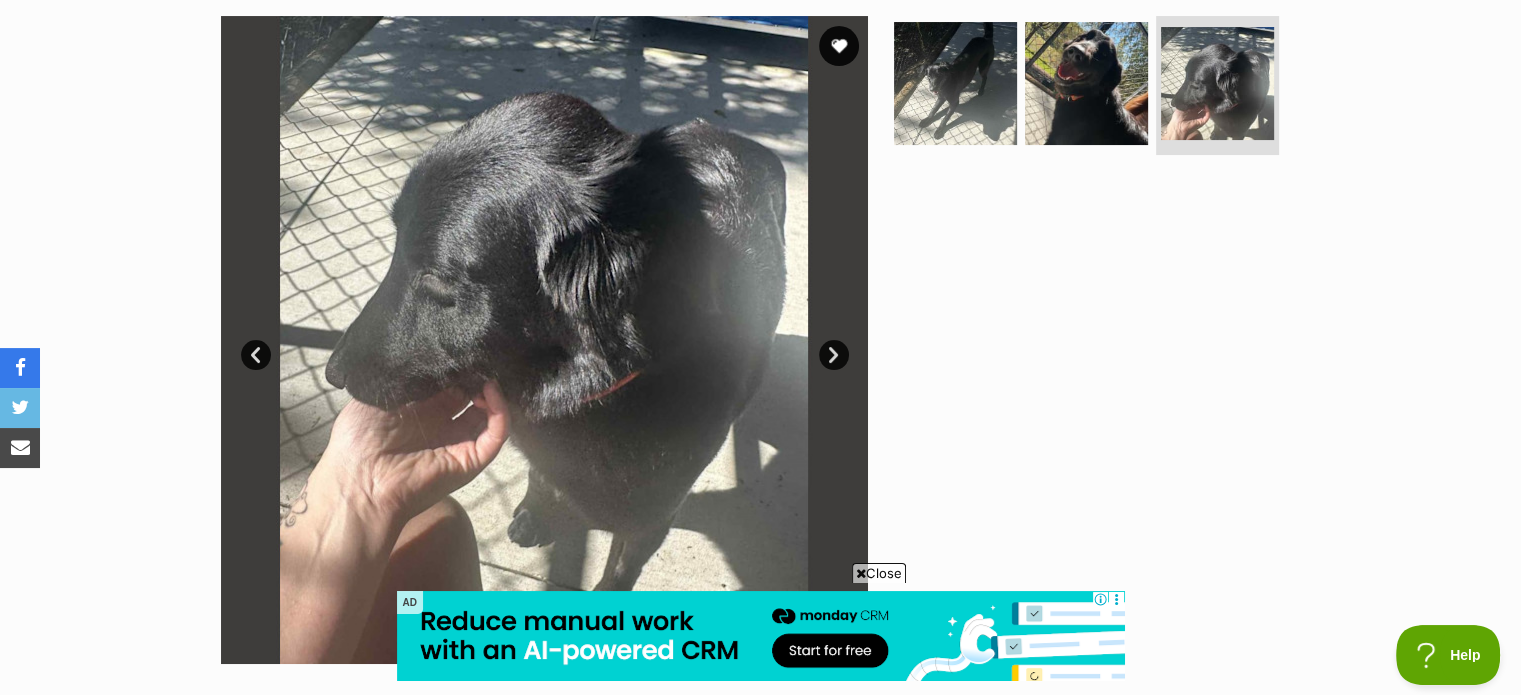 click on "Close" at bounding box center (879, 573) 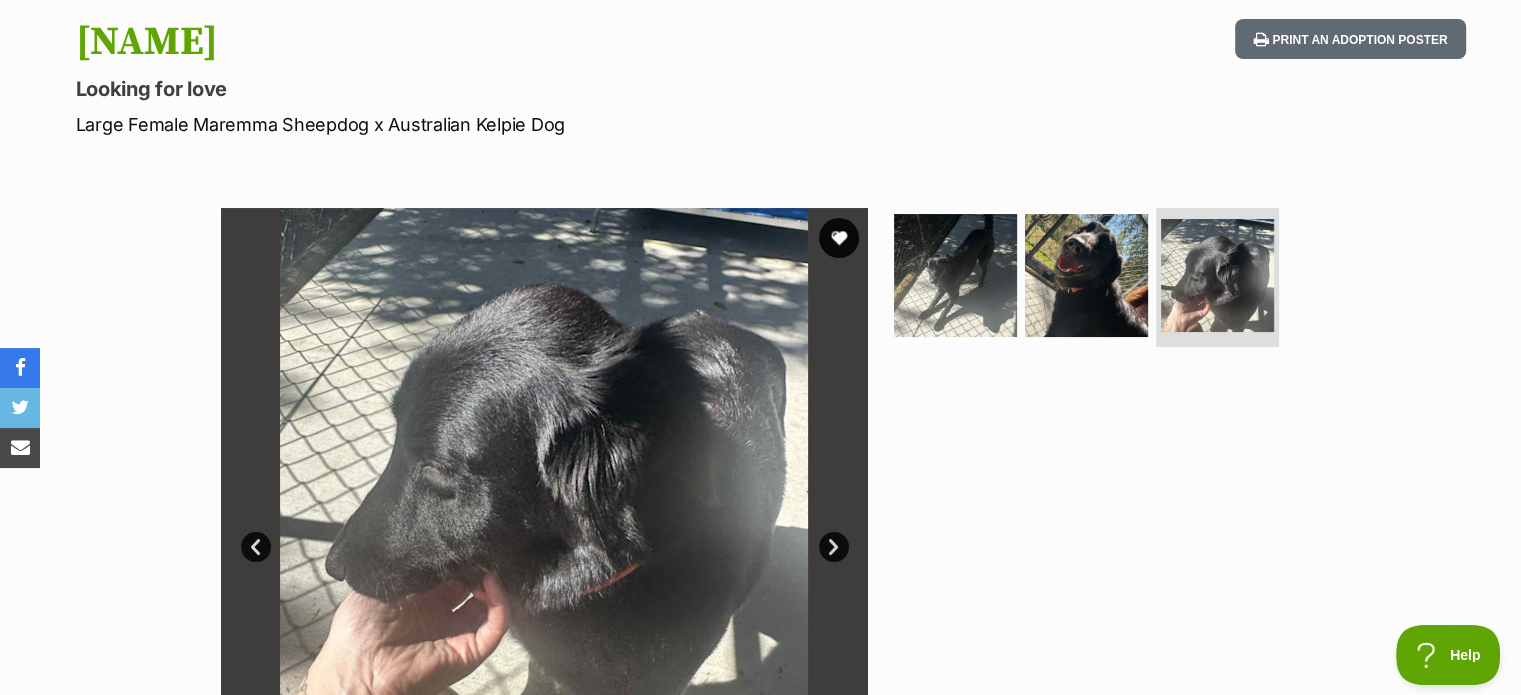 scroll, scrollTop: 200, scrollLeft: 0, axis: vertical 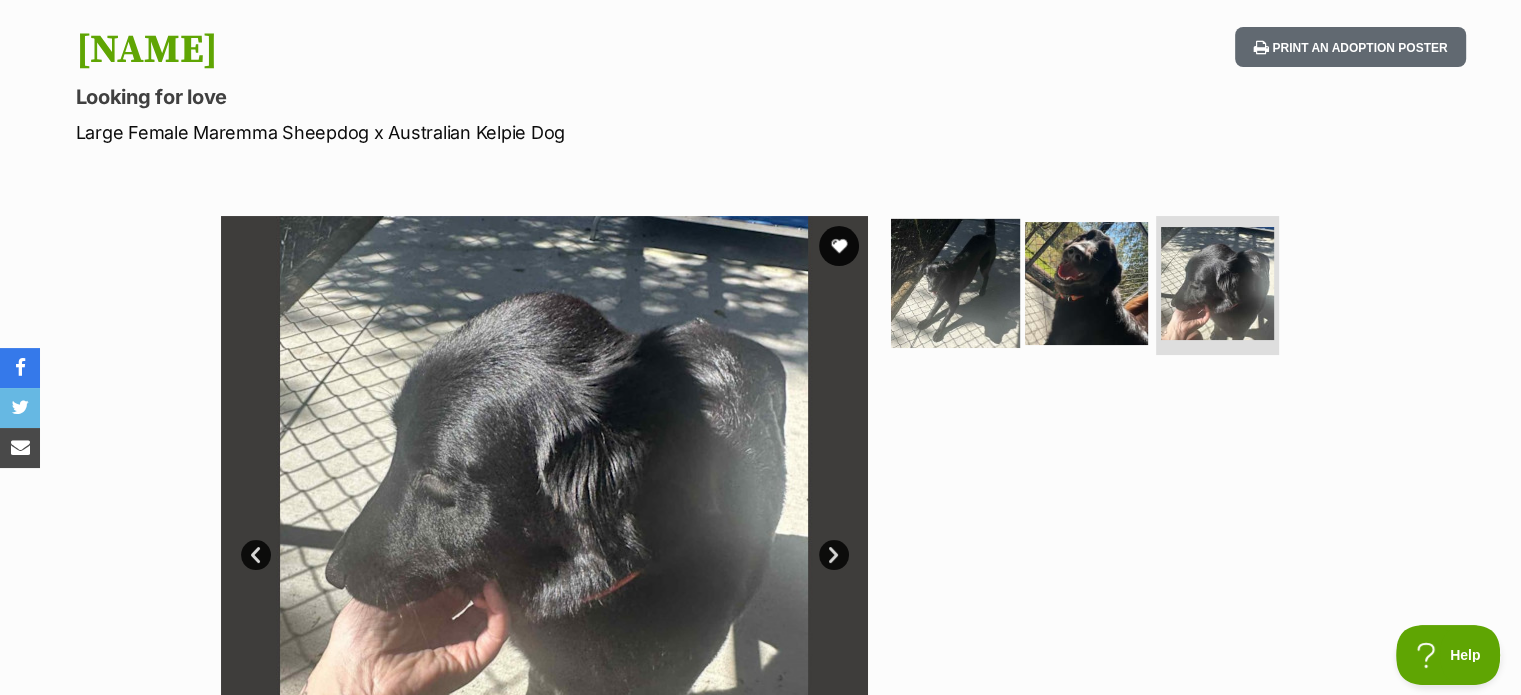 click at bounding box center (955, 282) 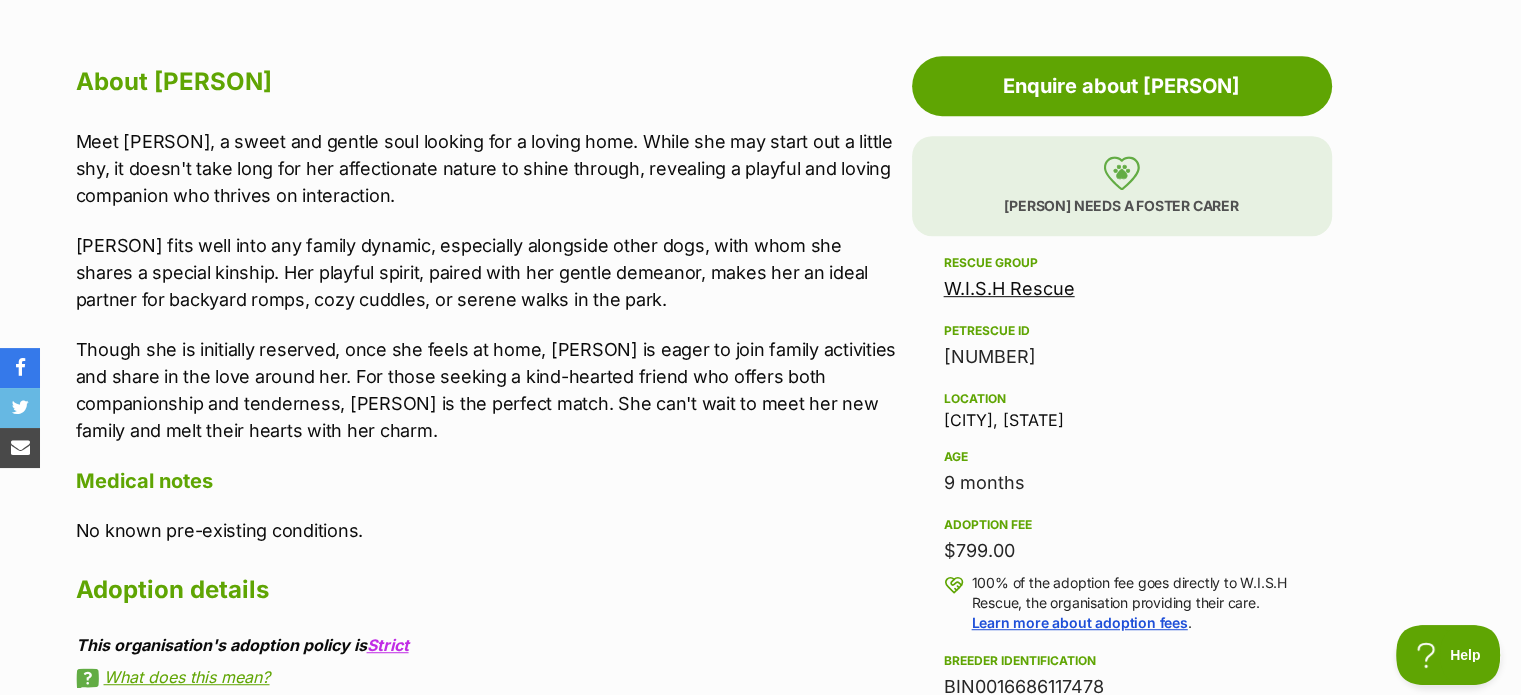 scroll, scrollTop: 1100, scrollLeft: 0, axis: vertical 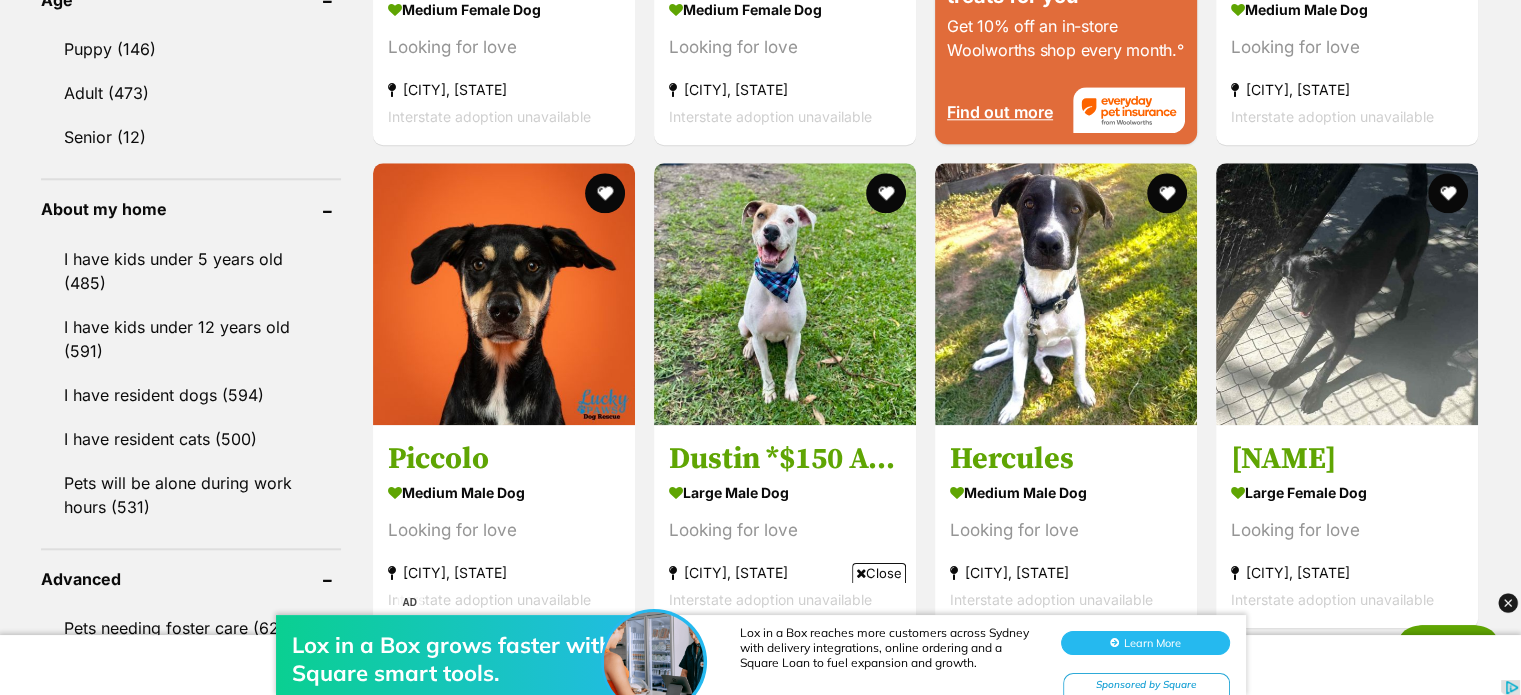 click on "Displaying  1  to  19  of  619  pets
Clear all 2 filters
Show 20 40 60 pets per page
Visit PetRescue TV (external site)
Boop this!
Refine your search
Search for a pet
Search
Species
Cats ([NUMBER])
Dogs ([NUMBER])
Other Pets ([NUMBER])
State
ACT ([NUMBER])
NSW ([NUMBER])
NT ([NUMBER])
QLD ([NUMBER])
SA ([NUMBER])
TAS ([NUMBER])
VIC ([NUMBER])
WA ([NUMBER])
Include pets available for interstate adoption
Pets near me within
10km
25km
50km
100km
250km
100km
of
Update
Gender
Male ([NUMBER])
Female ([NUMBER])
Size
Small ([NUMBER])
Medium ([NUMBER])
Large ([NUMBER])
Age
Puppy ([NUMBER])
Adult ([NUMBER])
Senior ([NUMBER])
About my home
I have kids under 5 years old ([NUMBER])" at bounding box center (760, 45) 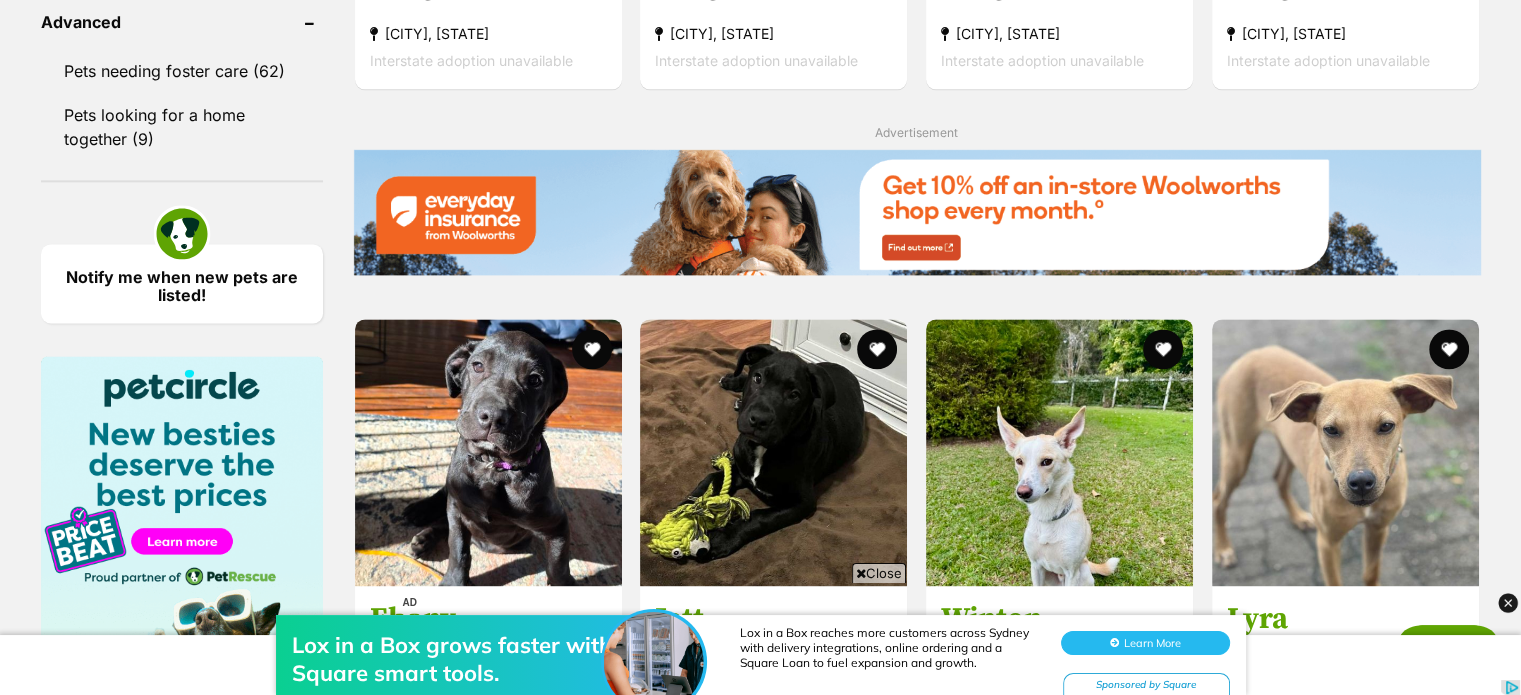 scroll, scrollTop: 2778, scrollLeft: 0, axis: vertical 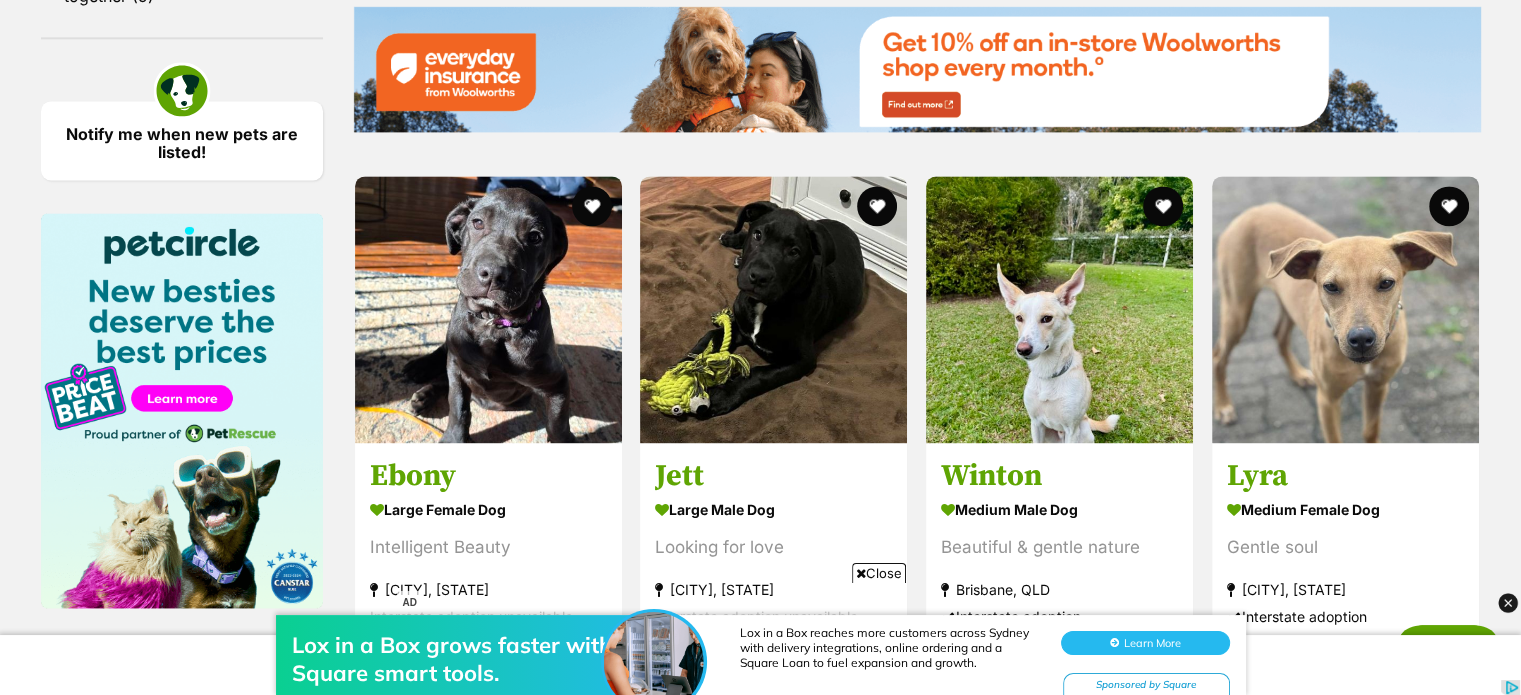 click on "Close" at bounding box center (879, 573) 